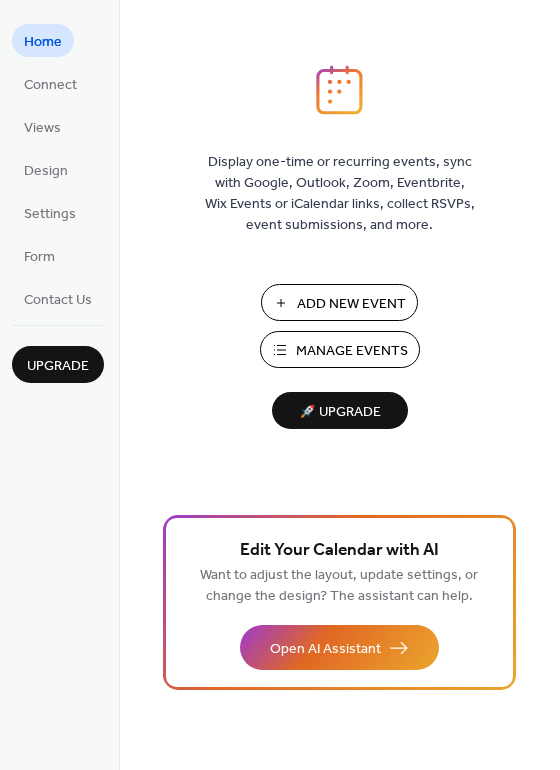 scroll, scrollTop: 0, scrollLeft: 0, axis: both 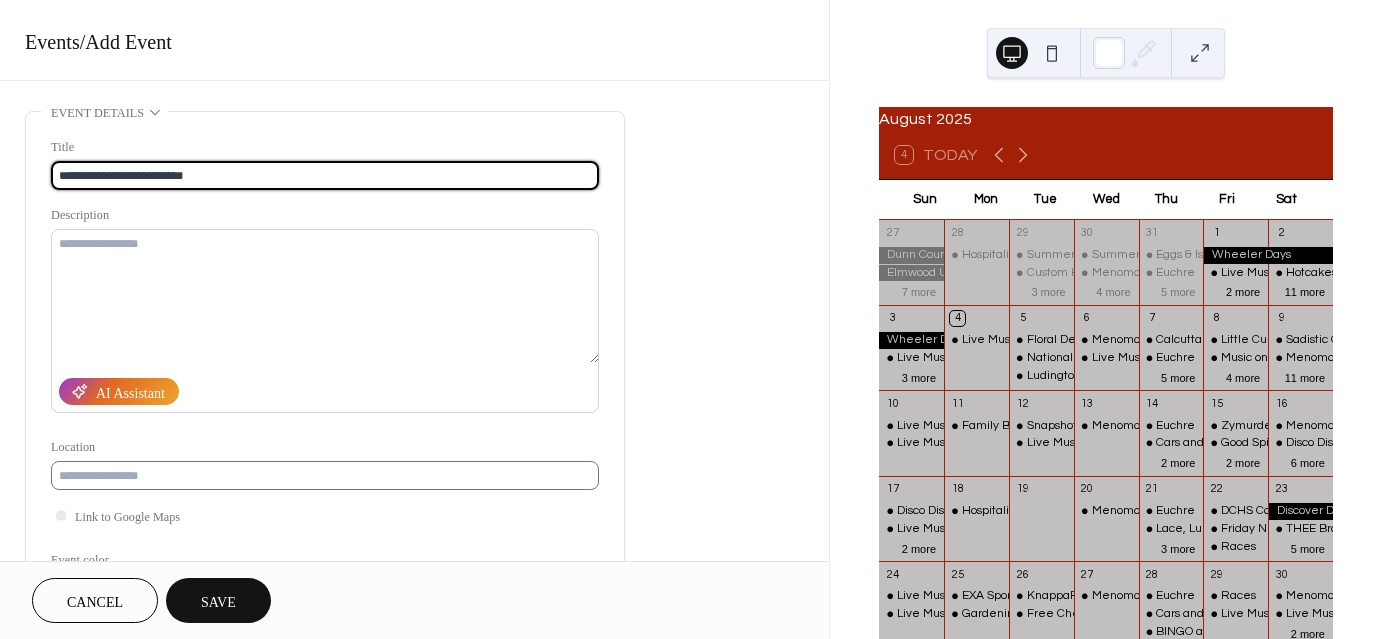 type on "**********" 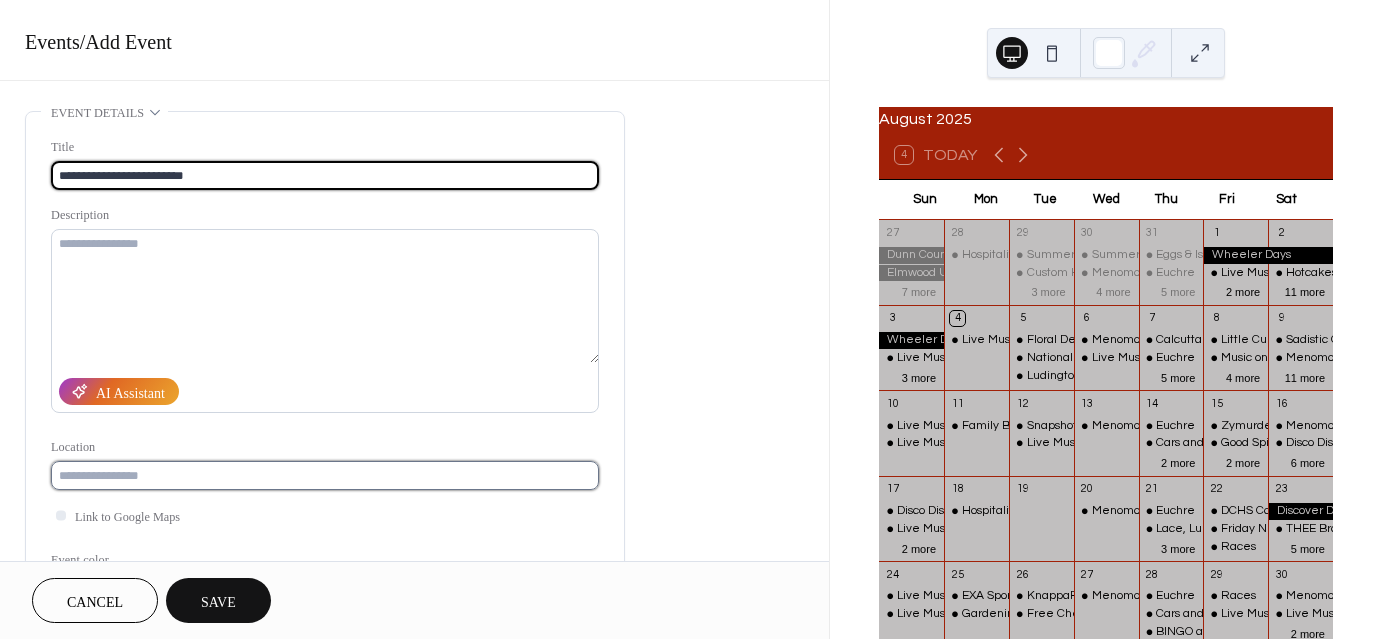 click at bounding box center (325, 475) 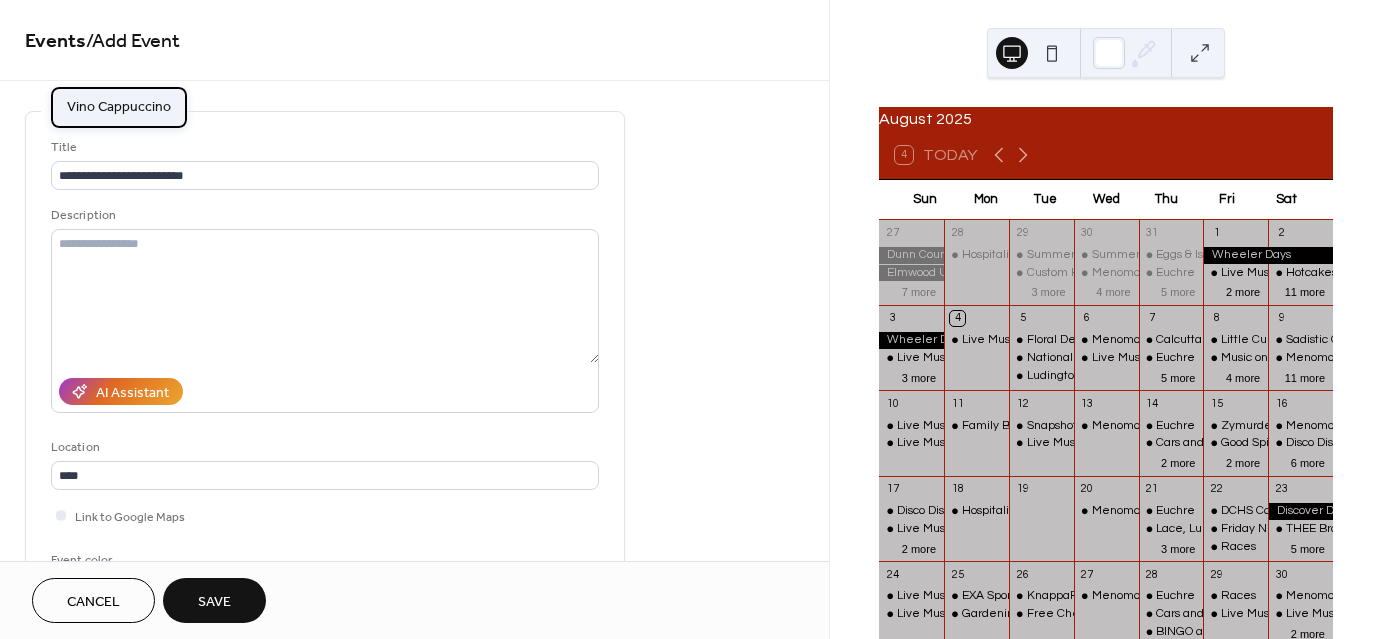 click on "Vino Cappuccino" at bounding box center [119, 107] 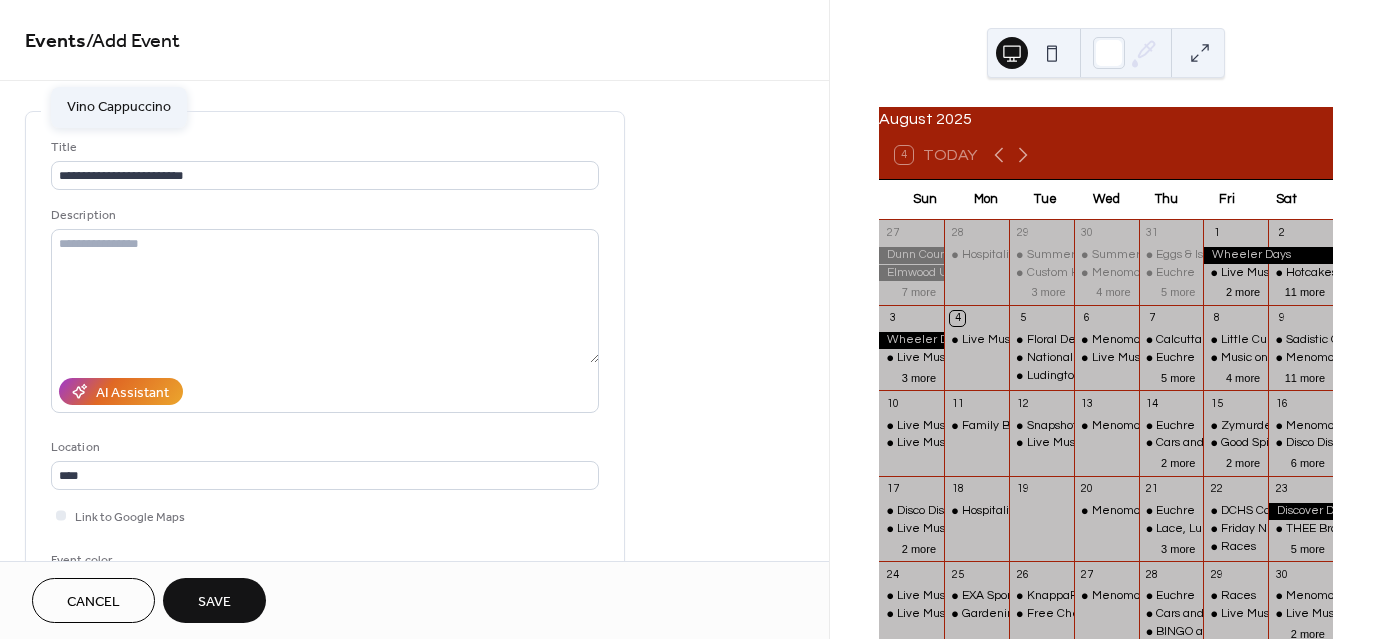 type on "**********" 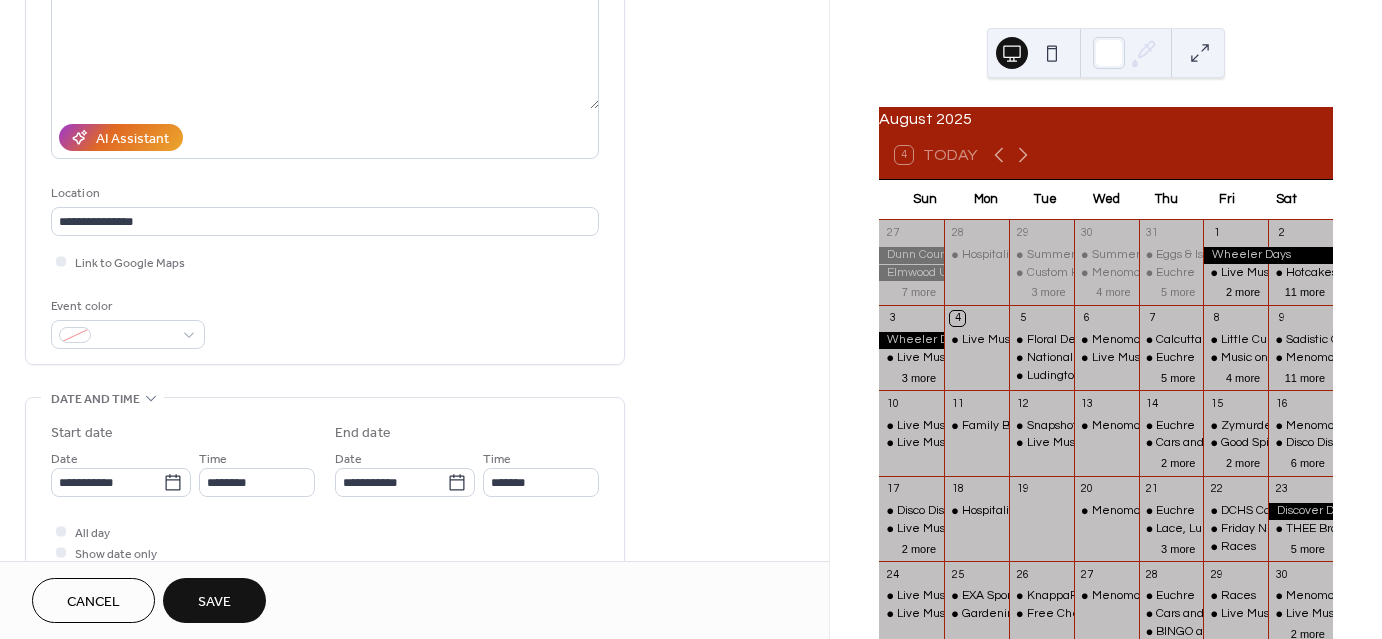 scroll, scrollTop: 300, scrollLeft: 0, axis: vertical 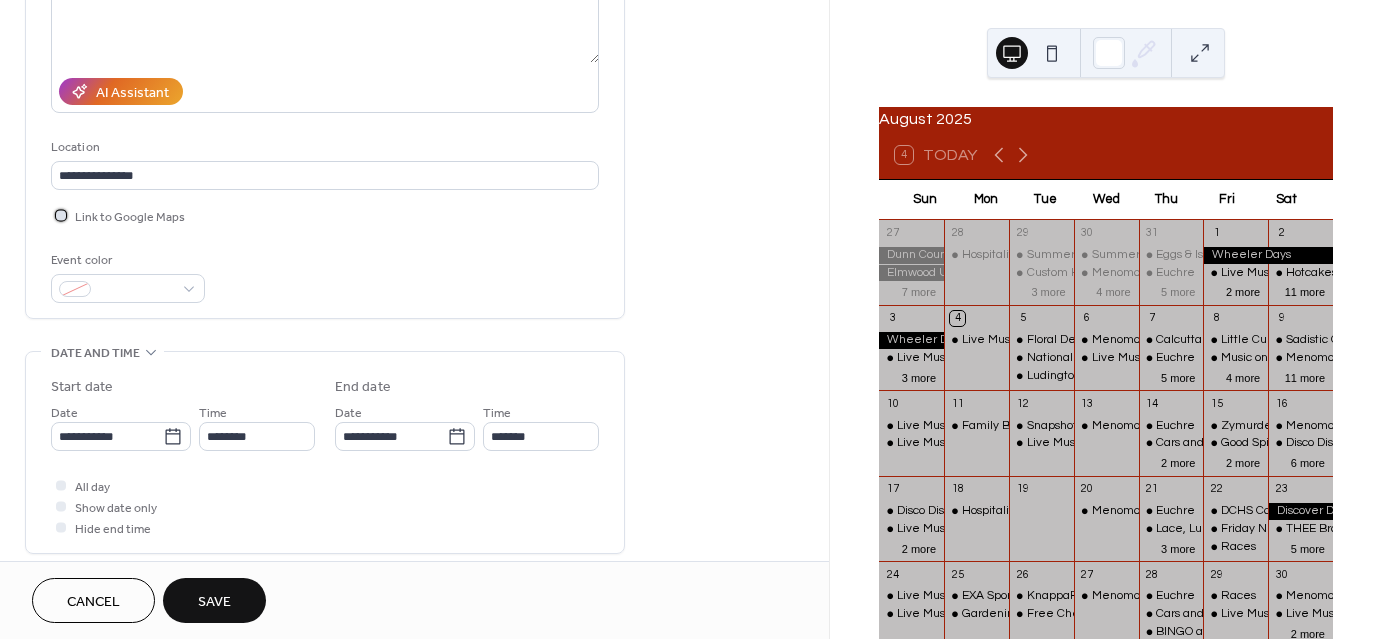 click at bounding box center (61, 215) 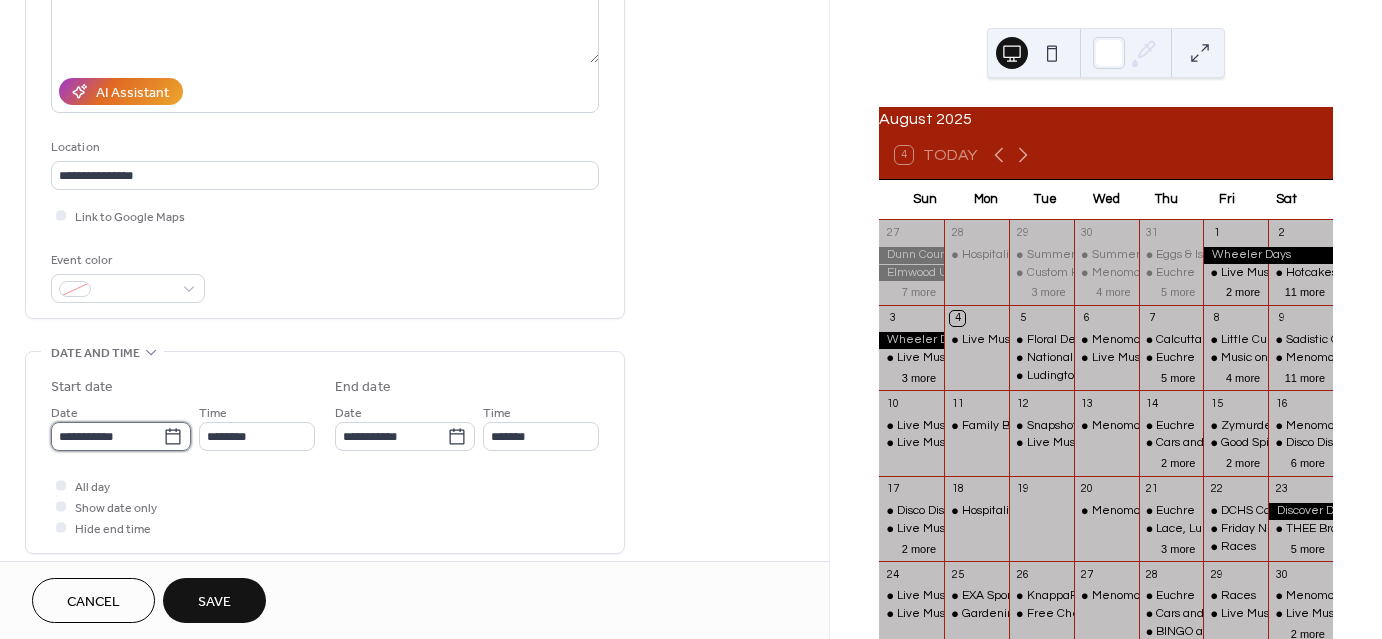 click on "**********" at bounding box center (107, 436) 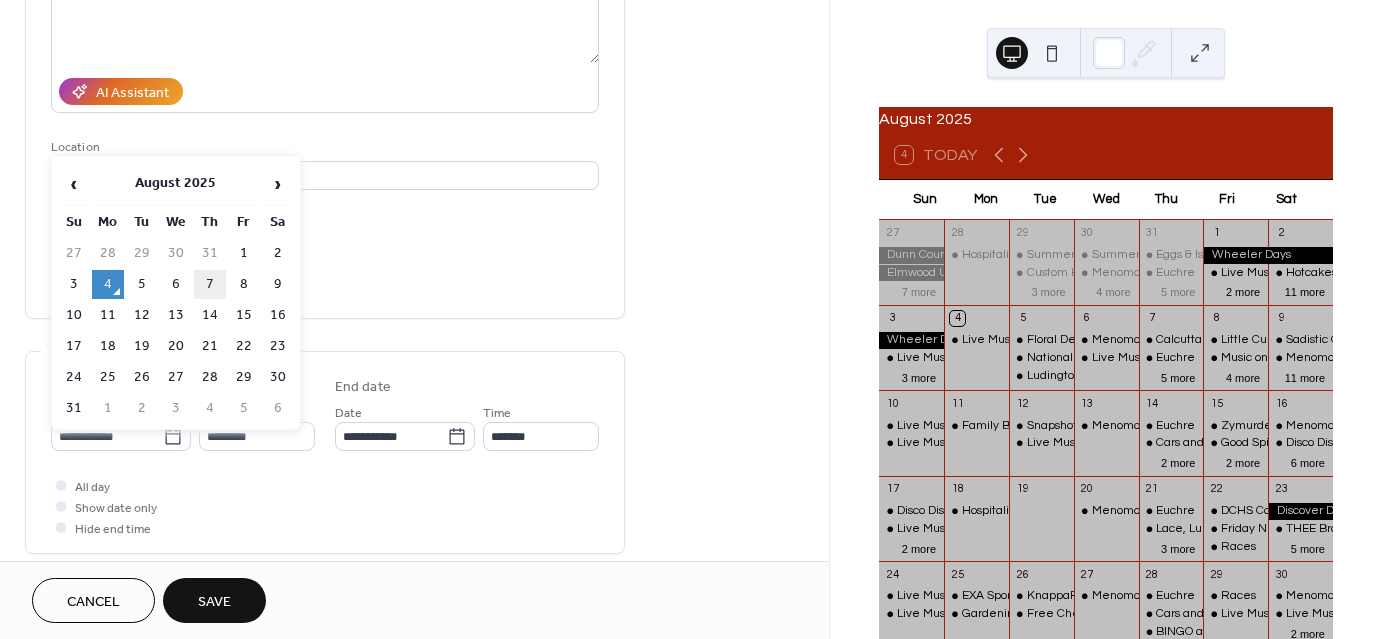 click on "7" at bounding box center (210, 284) 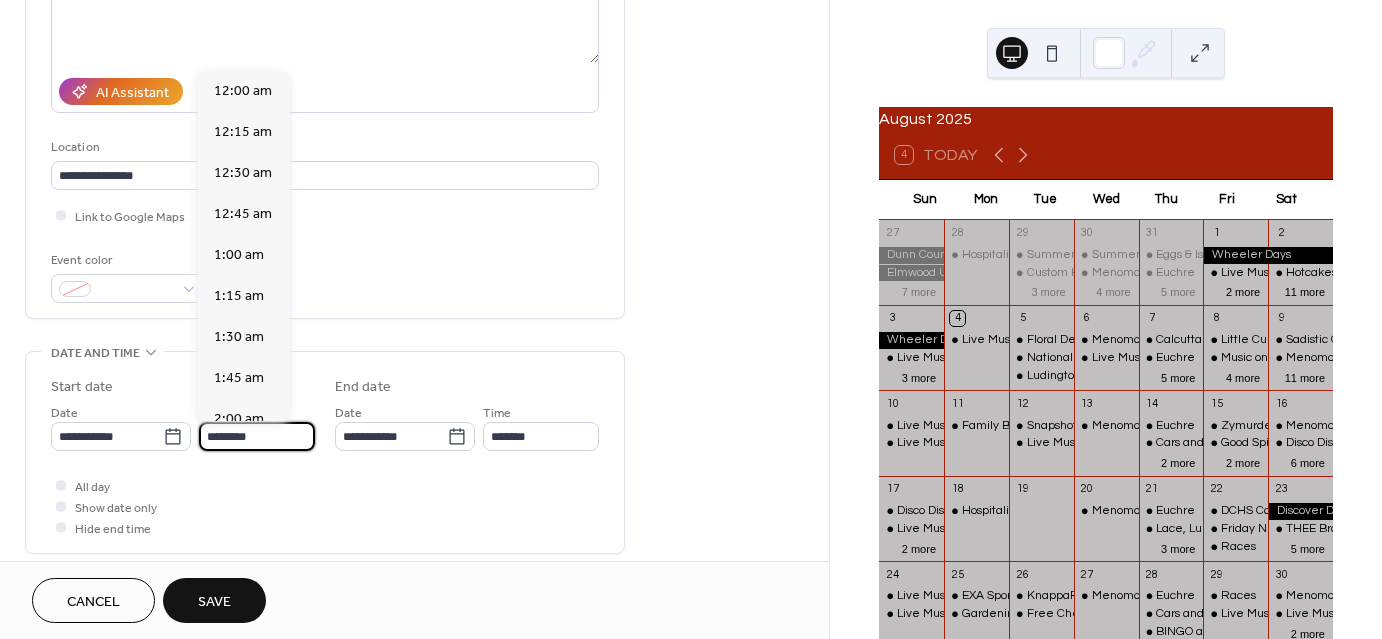 click on "********" at bounding box center [257, 436] 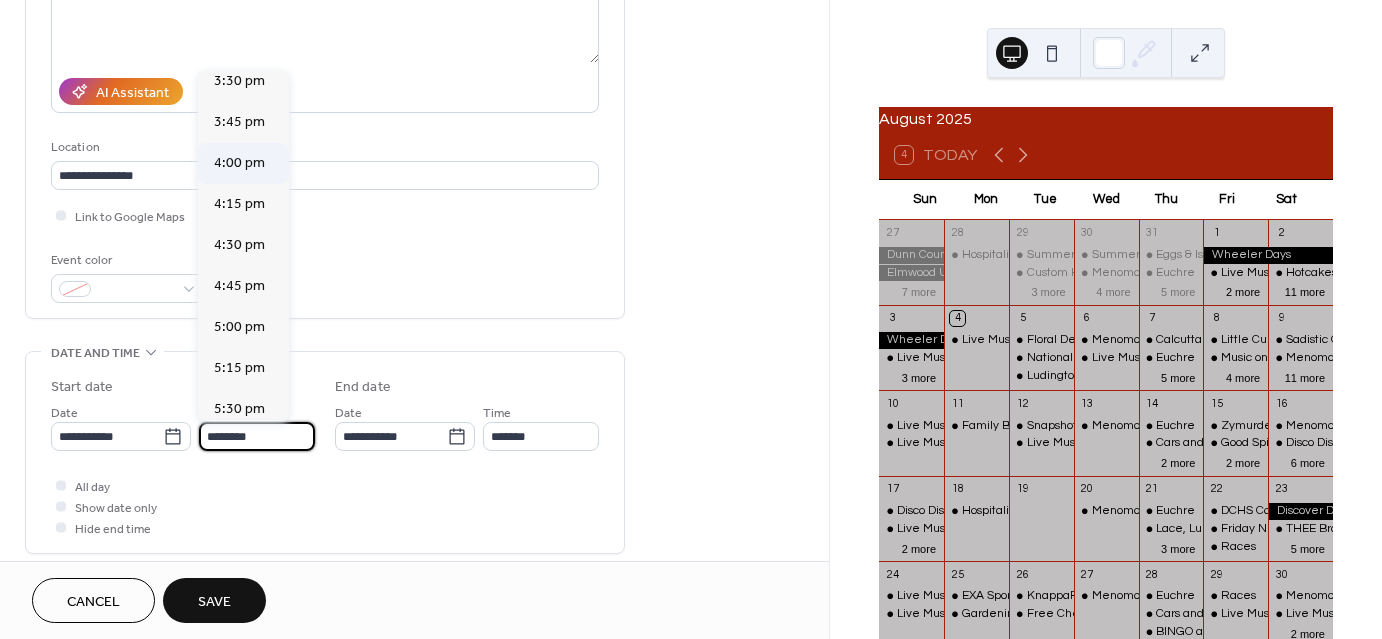 scroll, scrollTop: 2568, scrollLeft: 0, axis: vertical 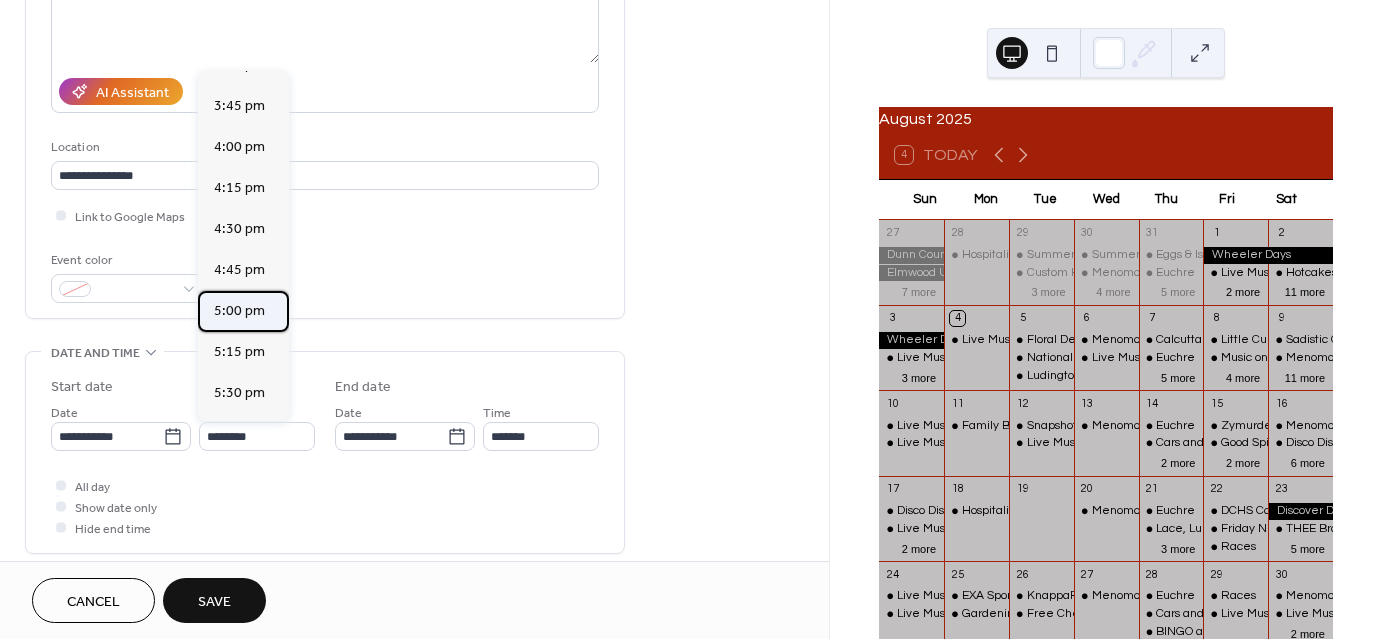 click on "5:00 pm" at bounding box center [239, 311] 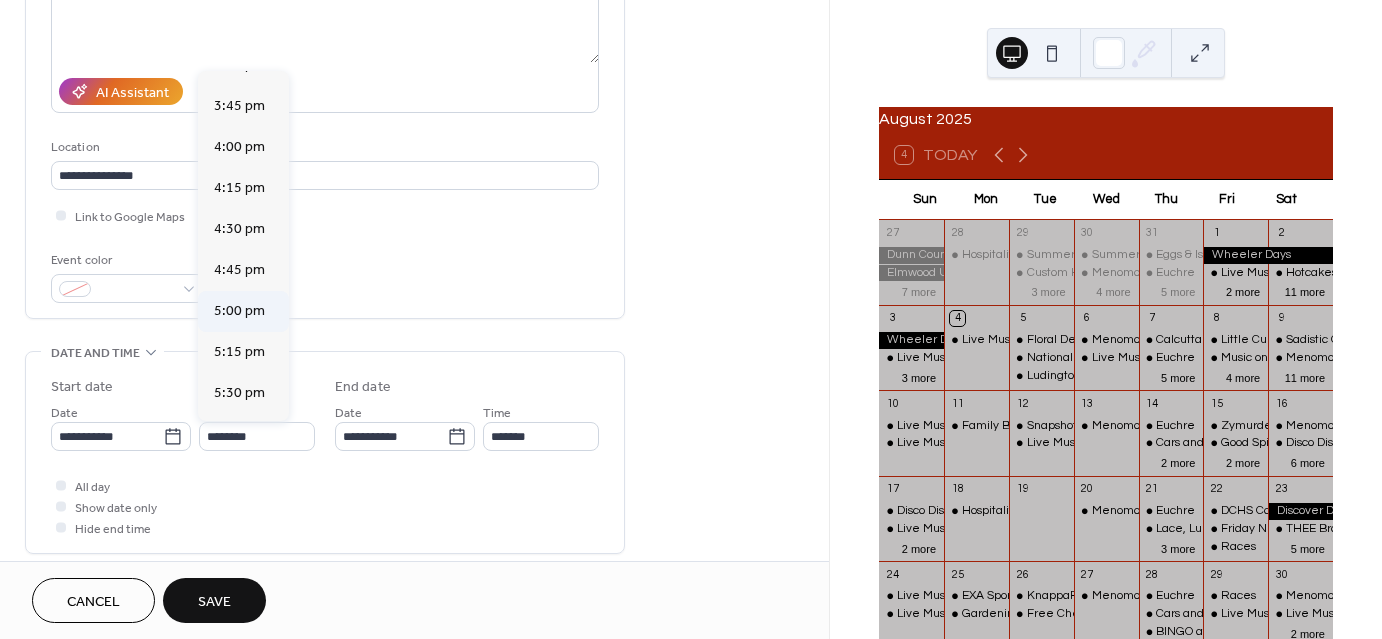 type on "*******" 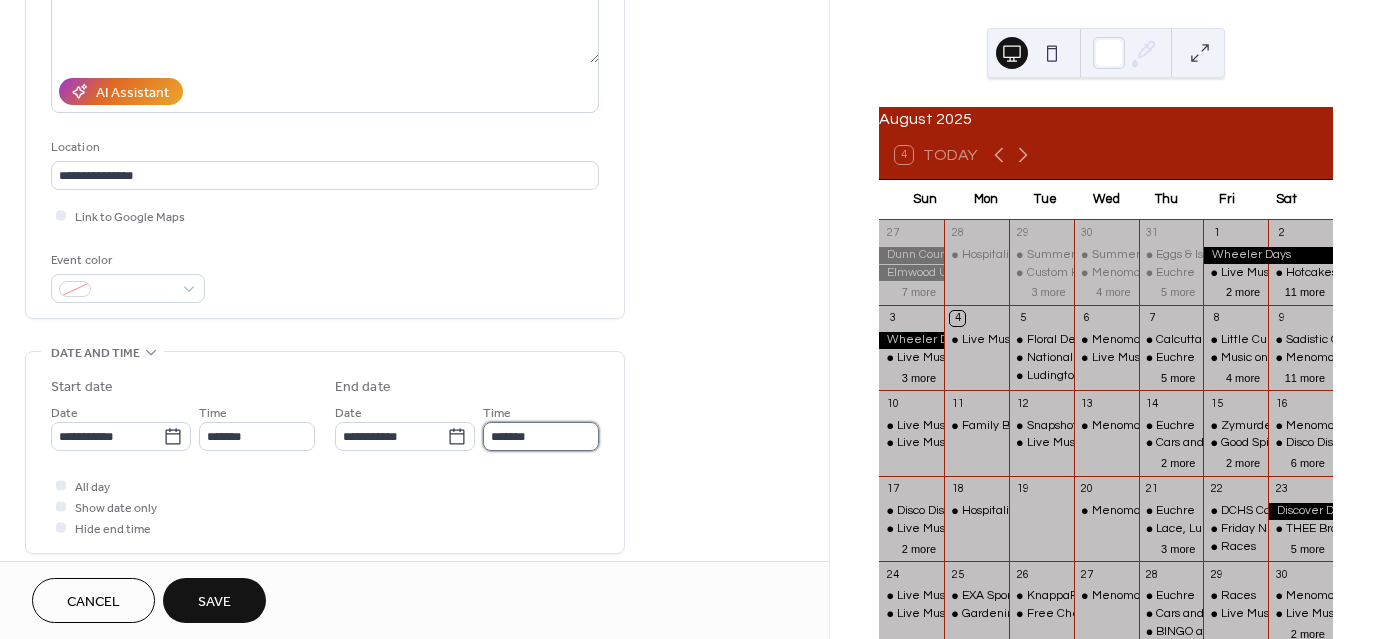 click on "*******" at bounding box center (541, 436) 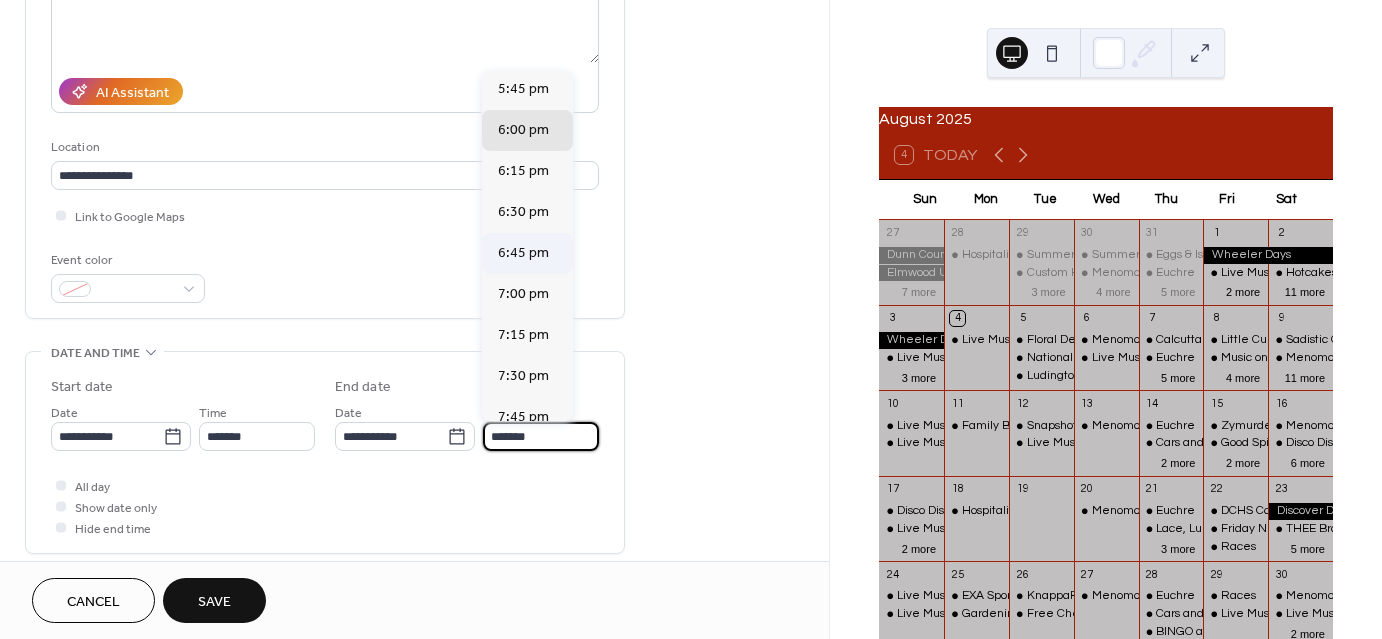 scroll, scrollTop: 100, scrollLeft: 0, axis: vertical 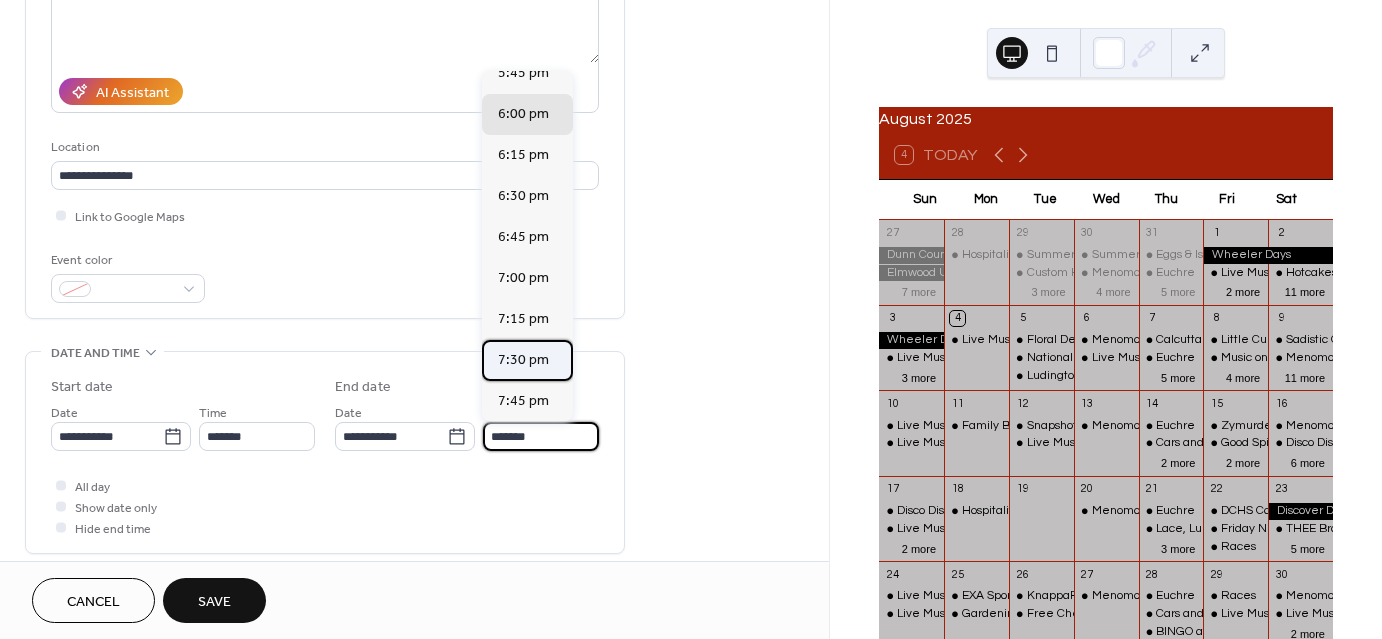 click on "7:30 pm" at bounding box center (523, 360) 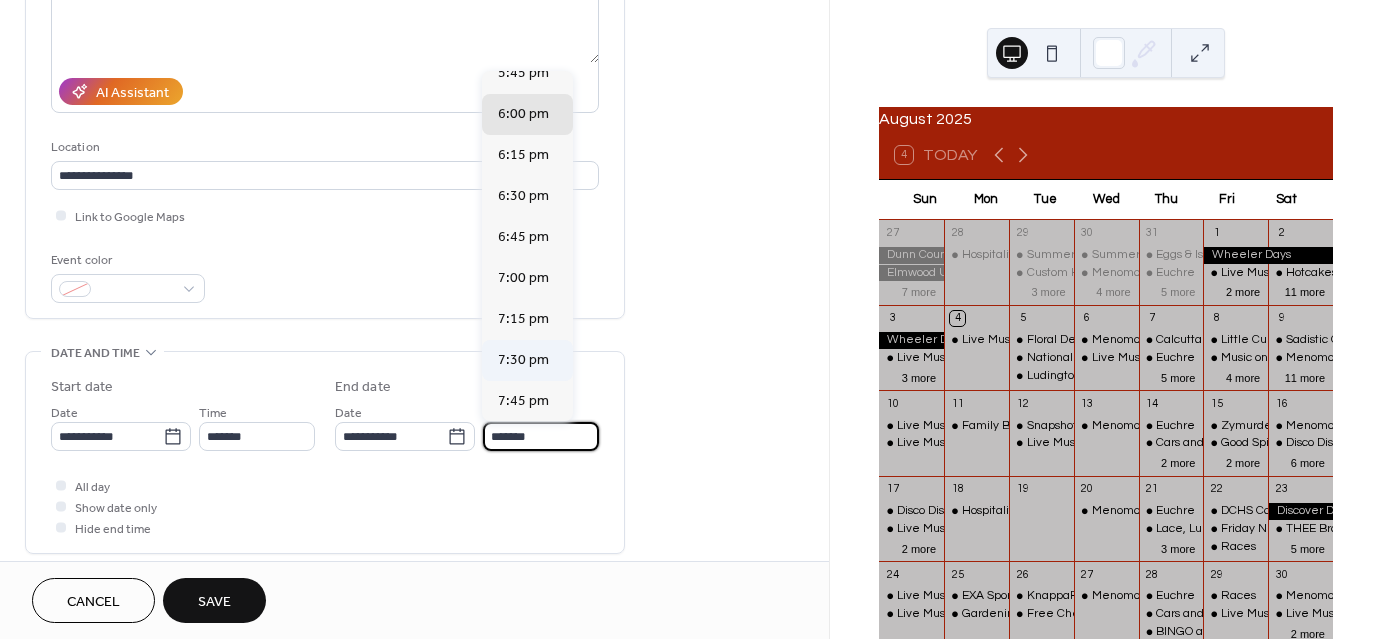 type on "*******" 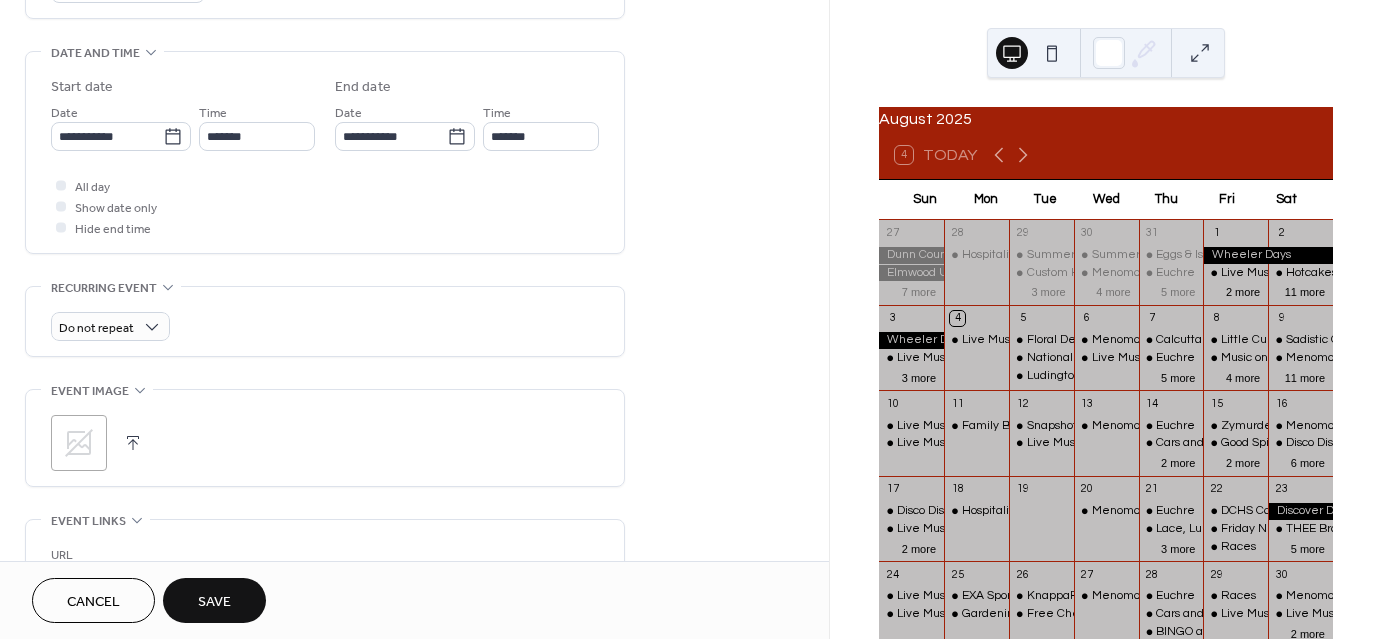 scroll, scrollTop: 700, scrollLeft: 0, axis: vertical 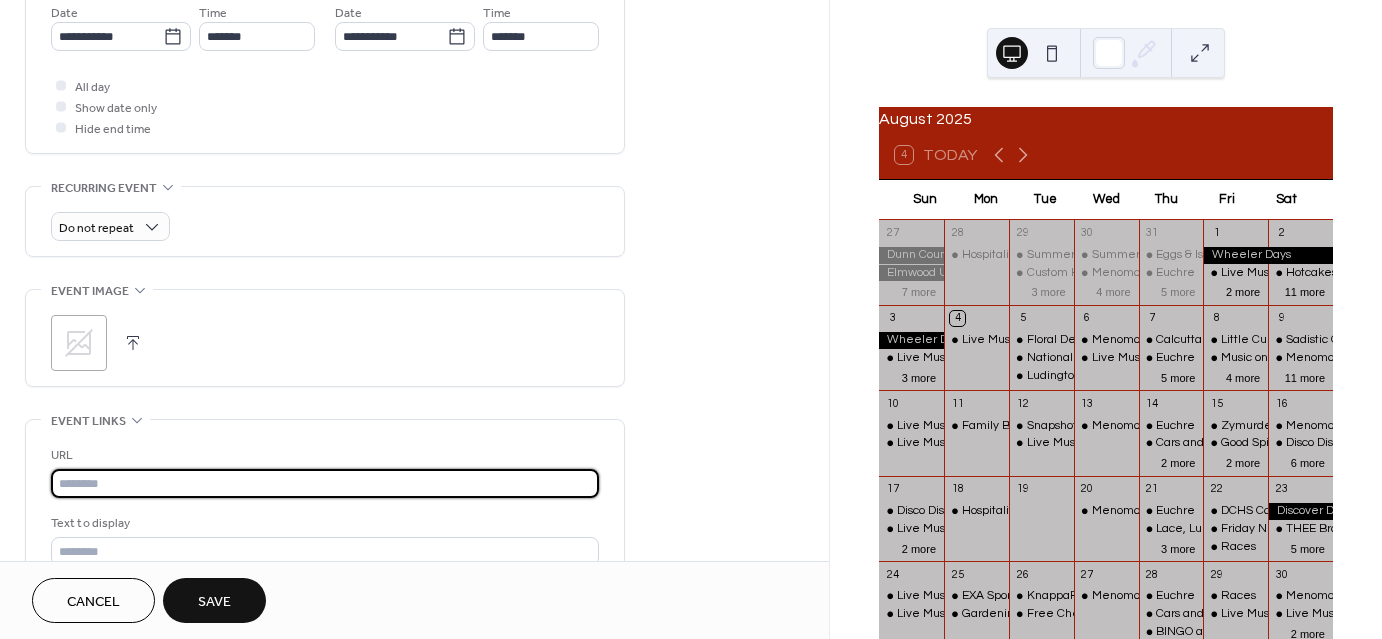 paste on "**********" 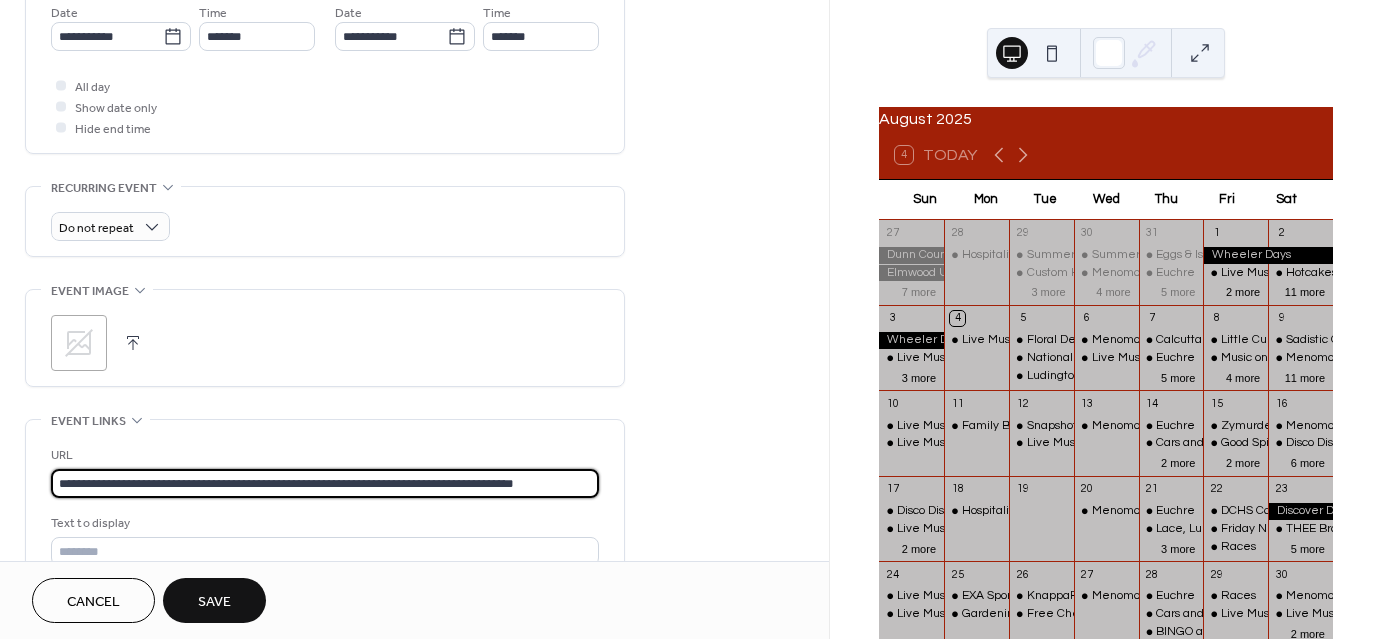 scroll, scrollTop: 0, scrollLeft: 5, axis: horizontal 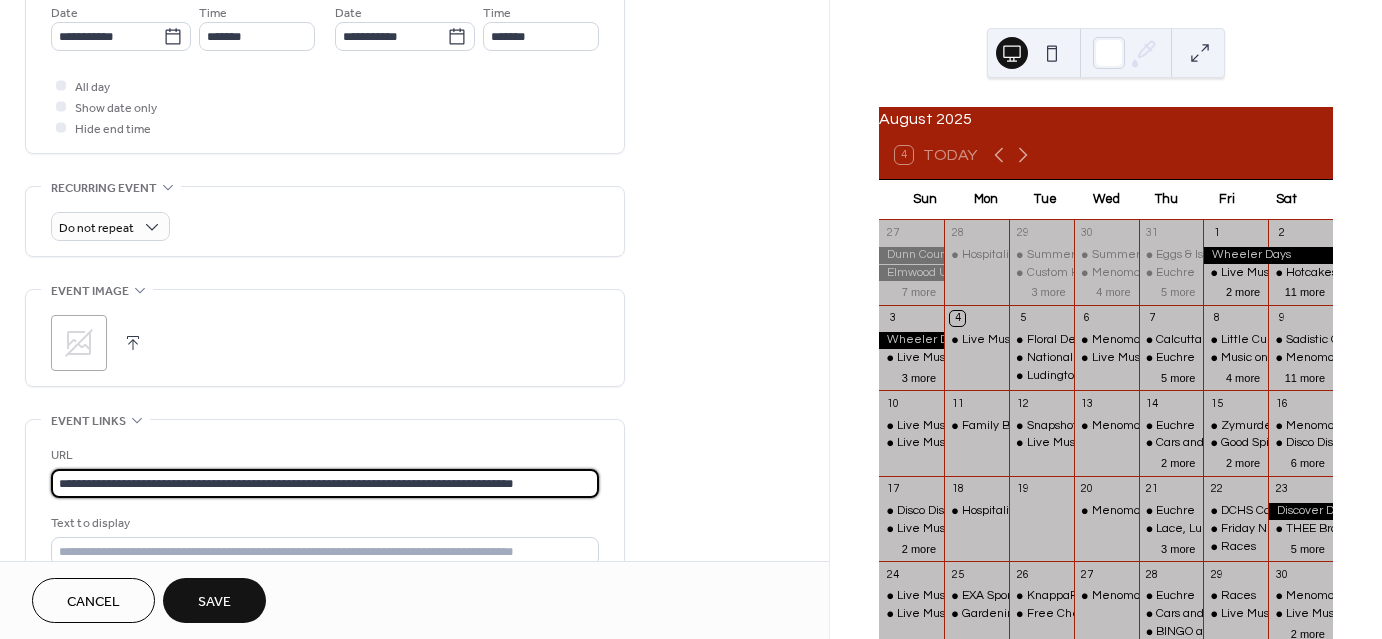 type on "**********" 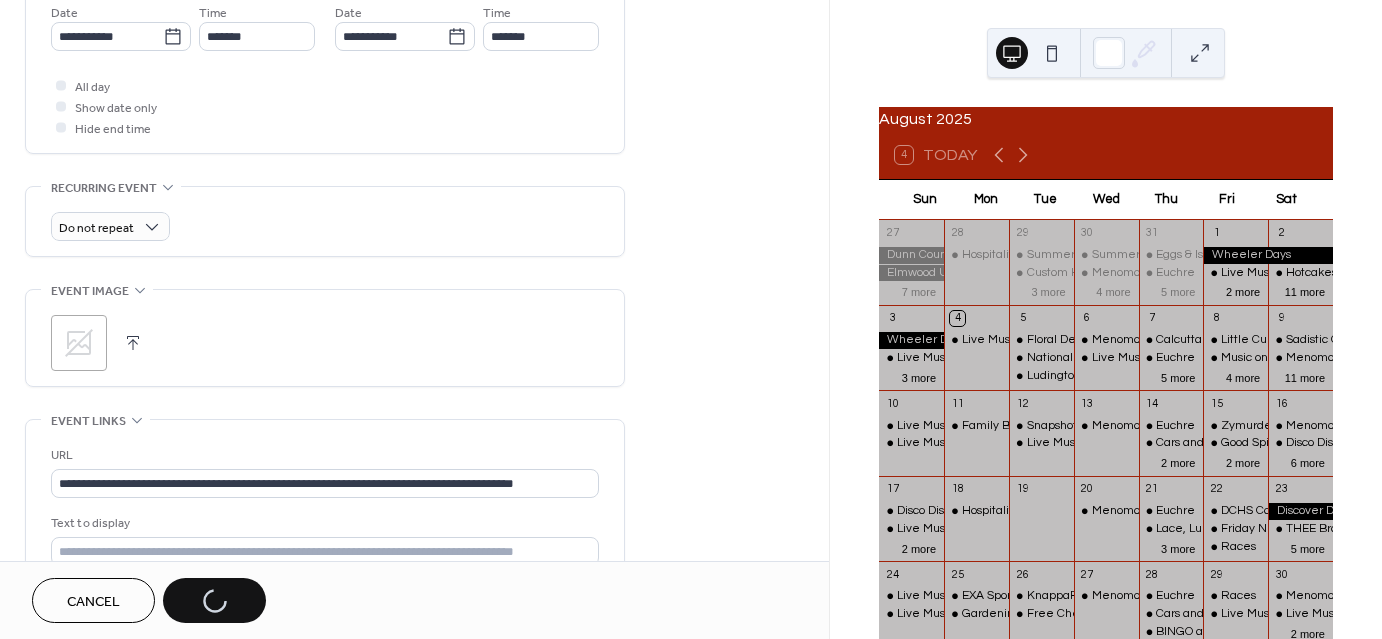 scroll, scrollTop: 0, scrollLeft: 0, axis: both 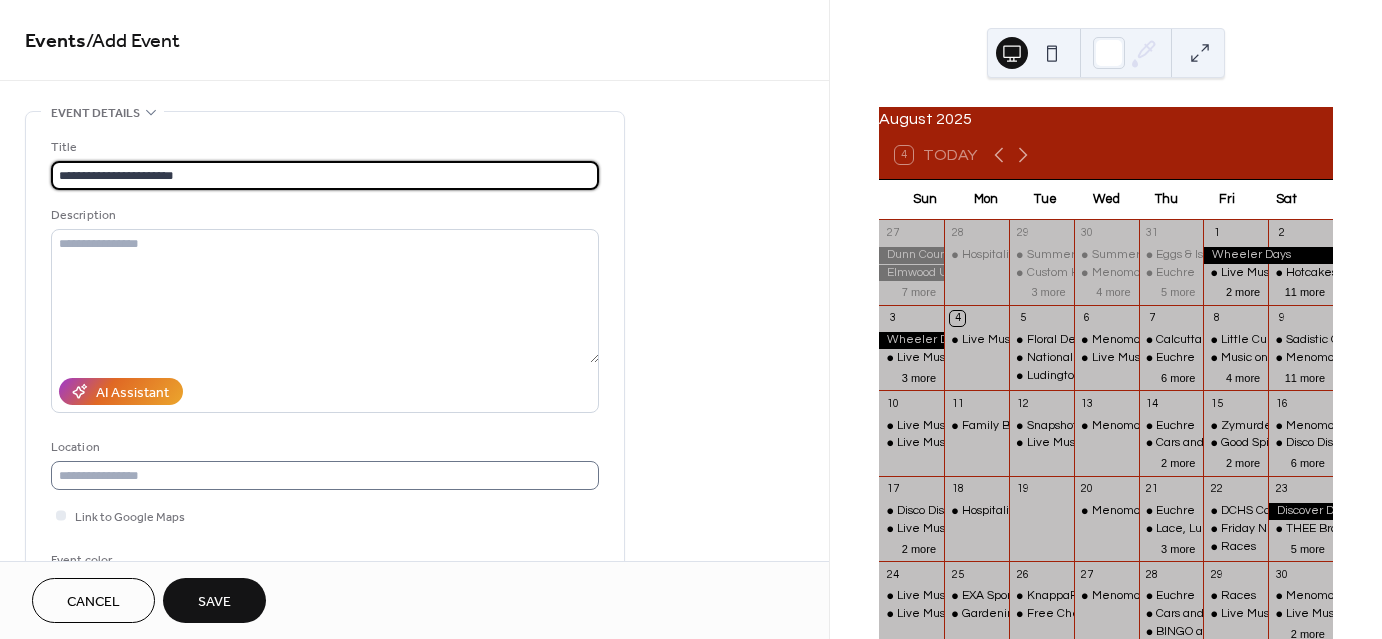 type on "**********" 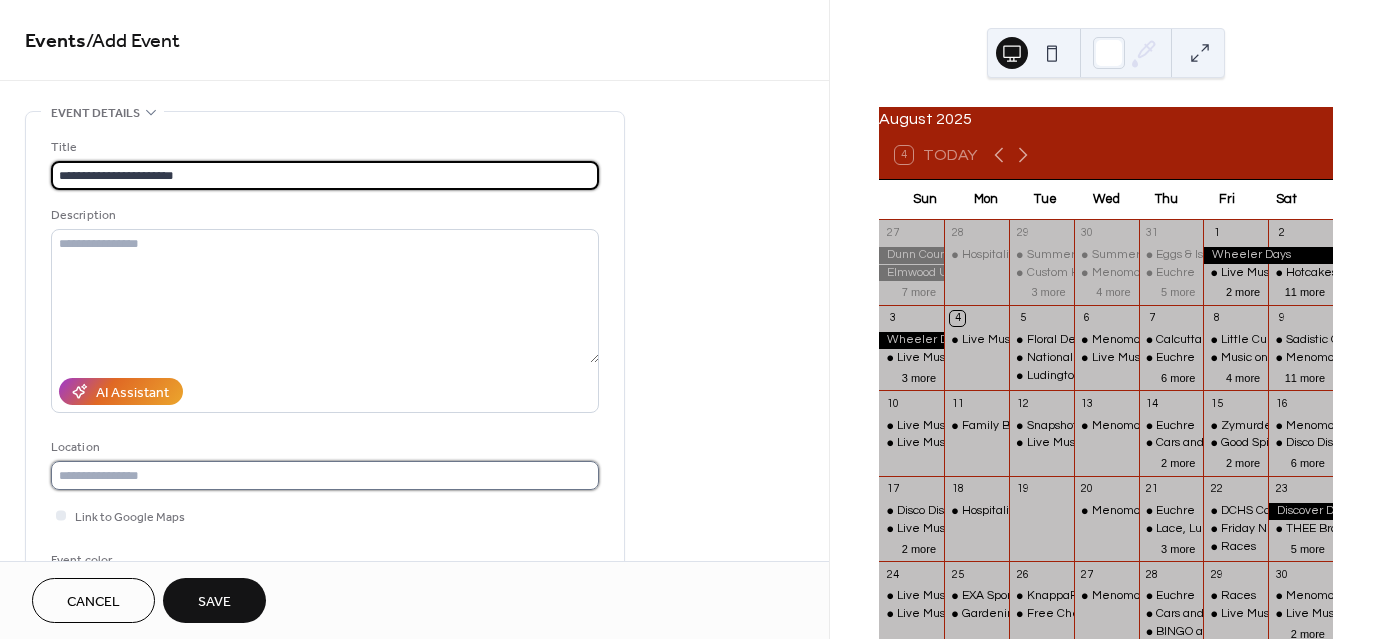 click at bounding box center (325, 475) 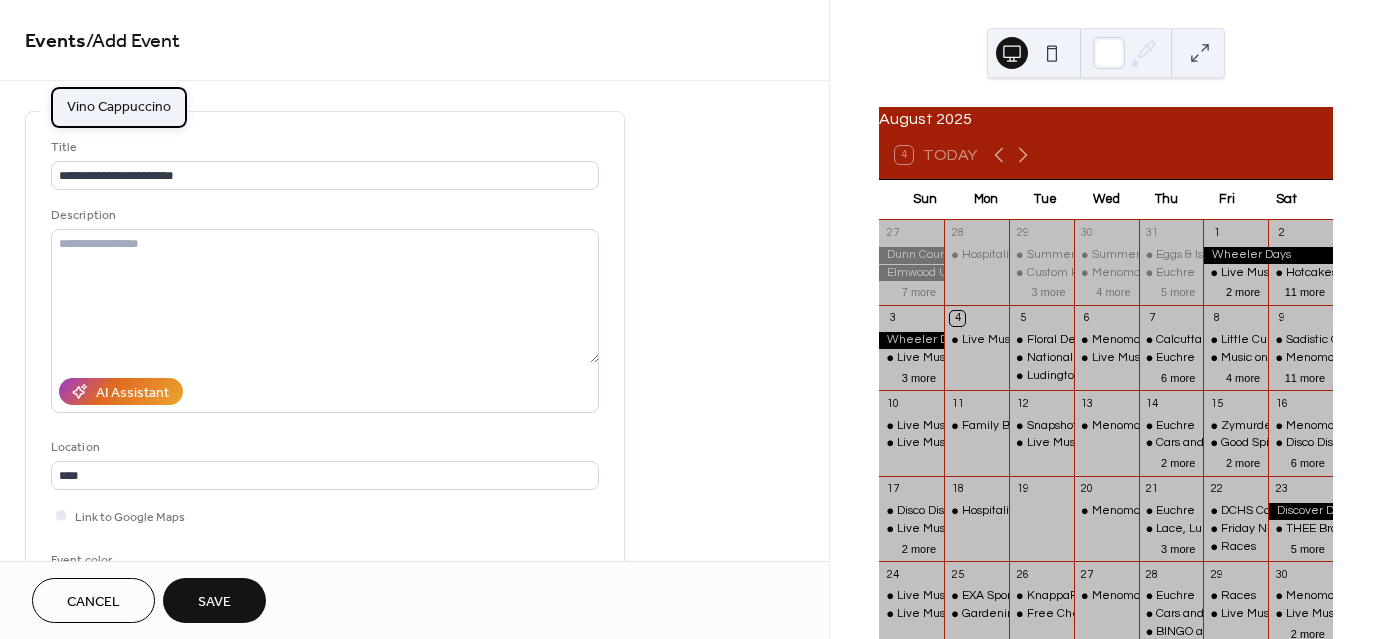 click on "Vino Cappuccino" at bounding box center [119, 107] 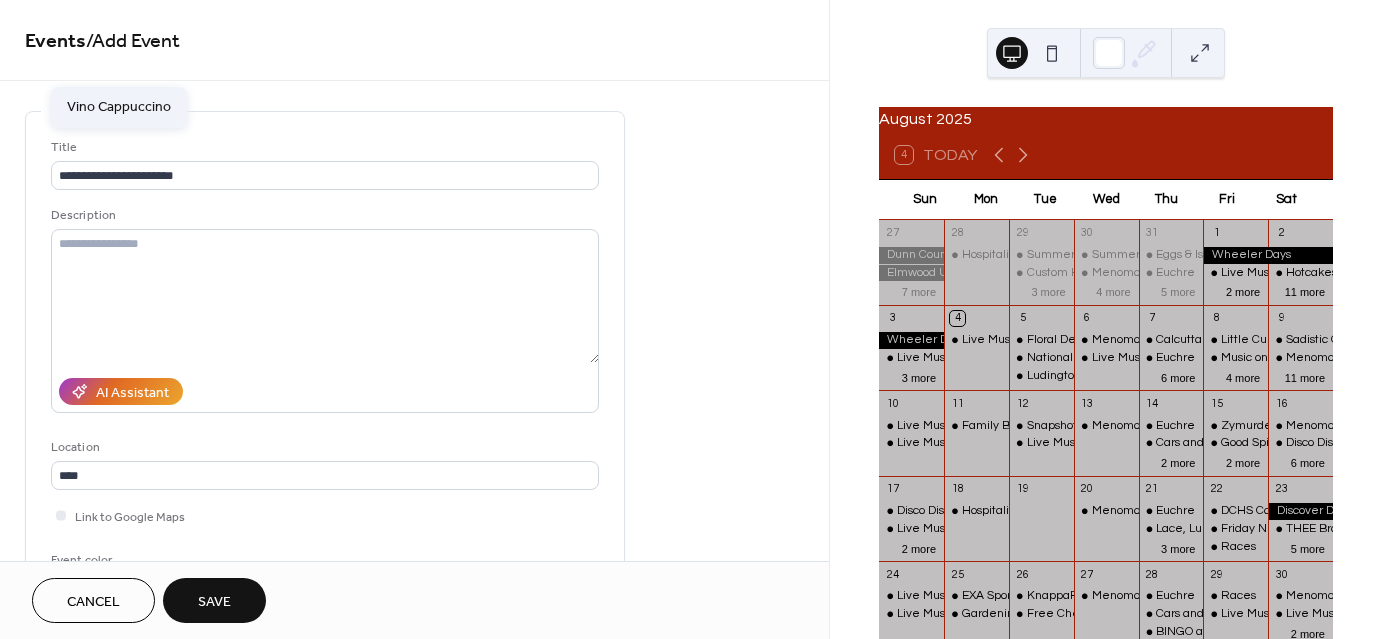 type on "**********" 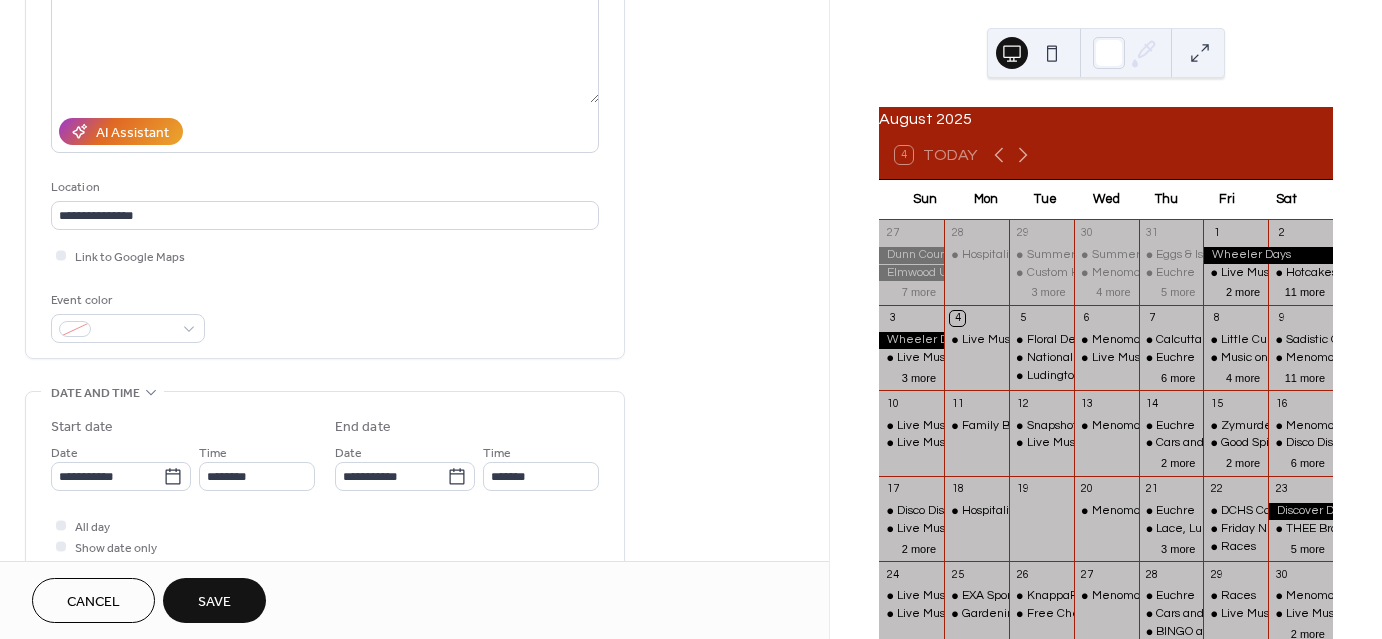 scroll, scrollTop: 300, scrollLeft: 0, axis: vertical 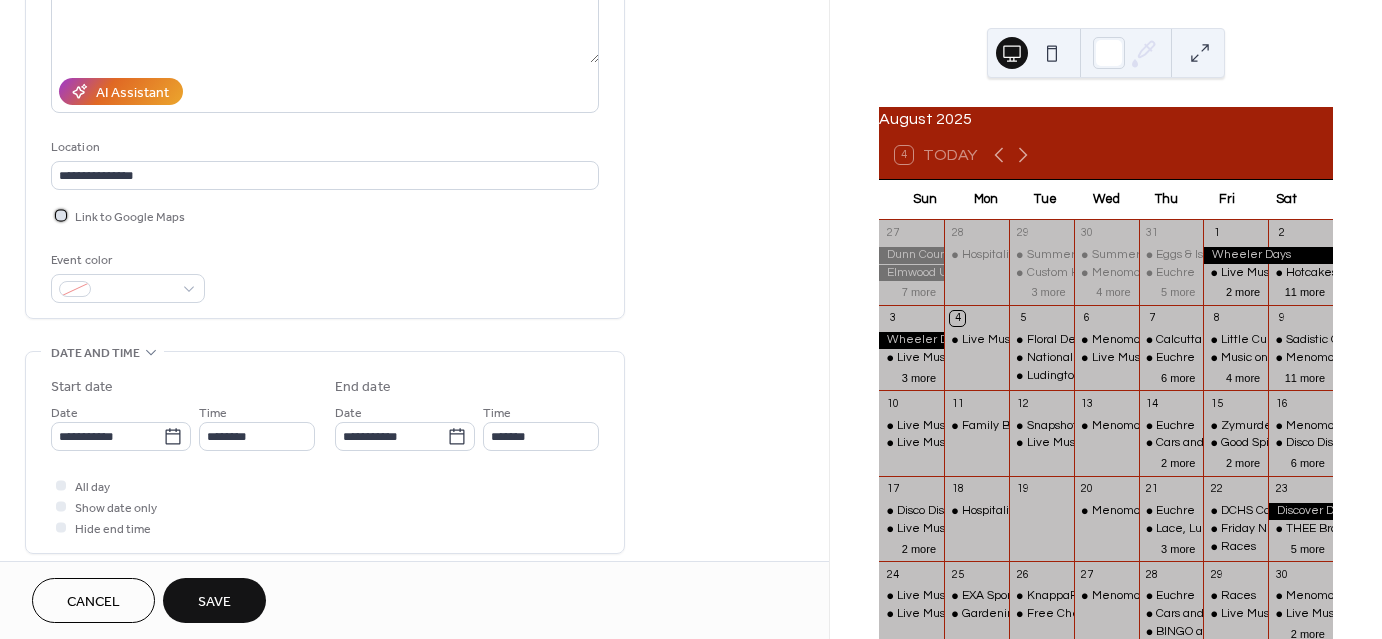 click at bounding box center (61, 215) 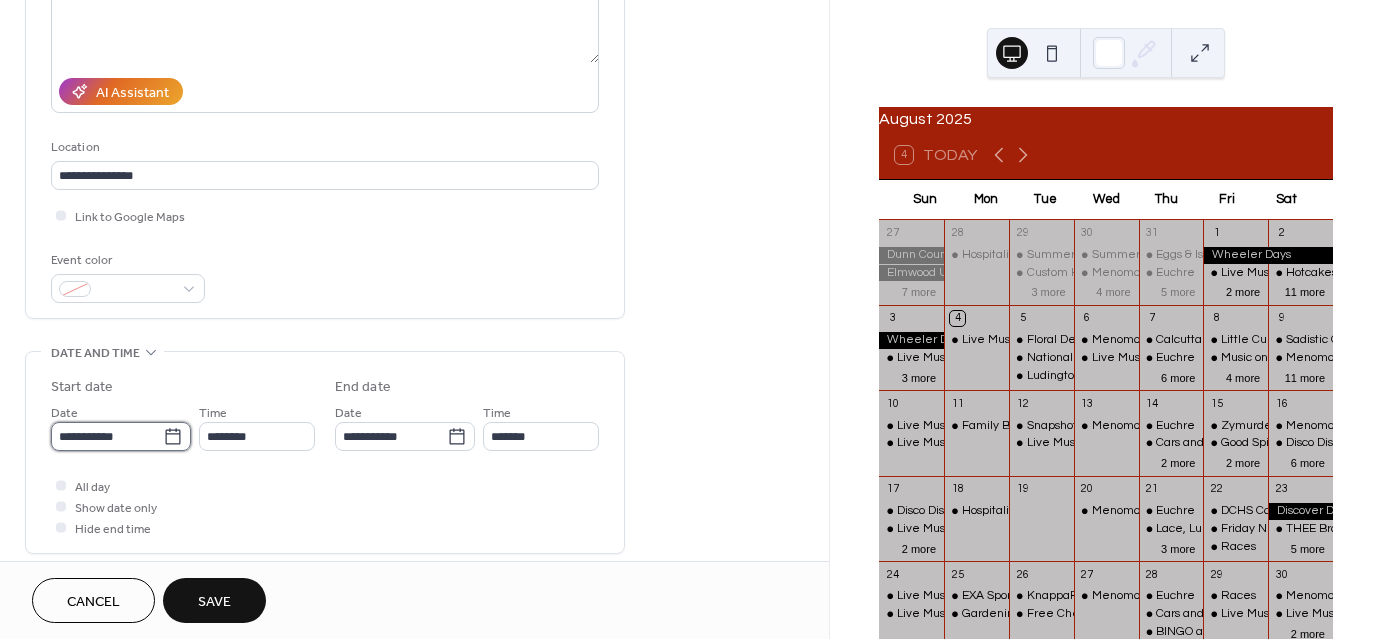 click on "**********" at bounding box center [107, 436] 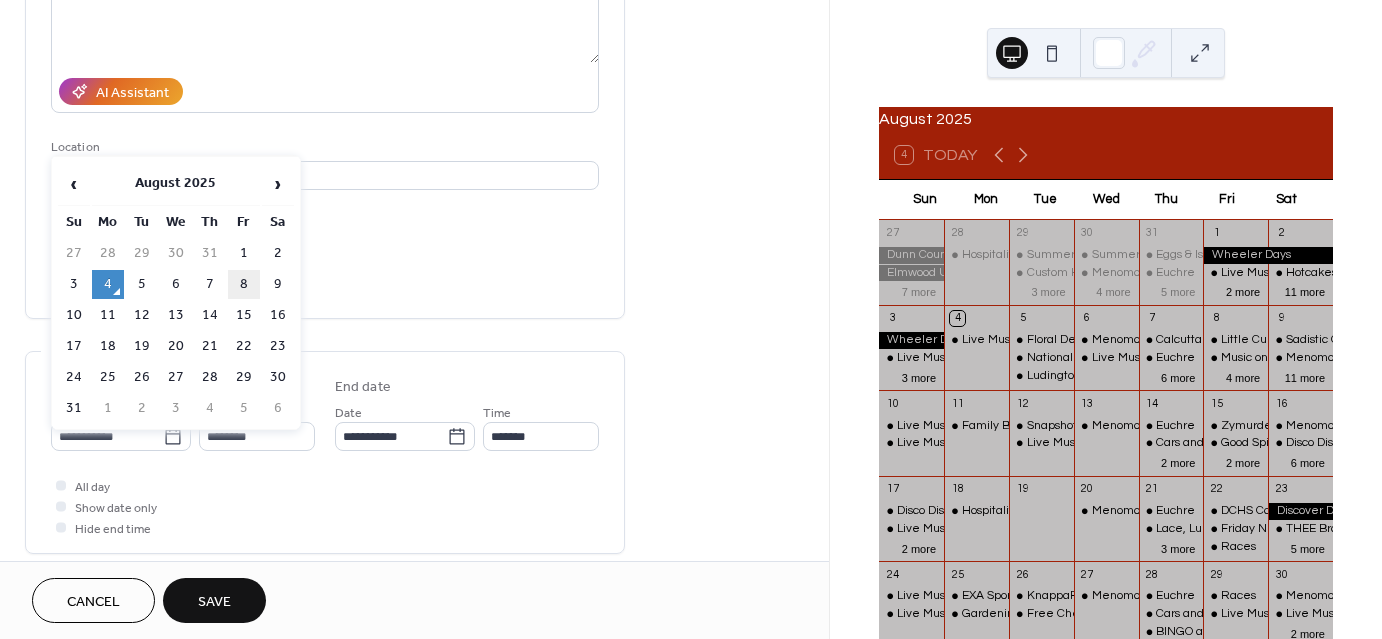 click on "8" at bounding box center (244, 284) 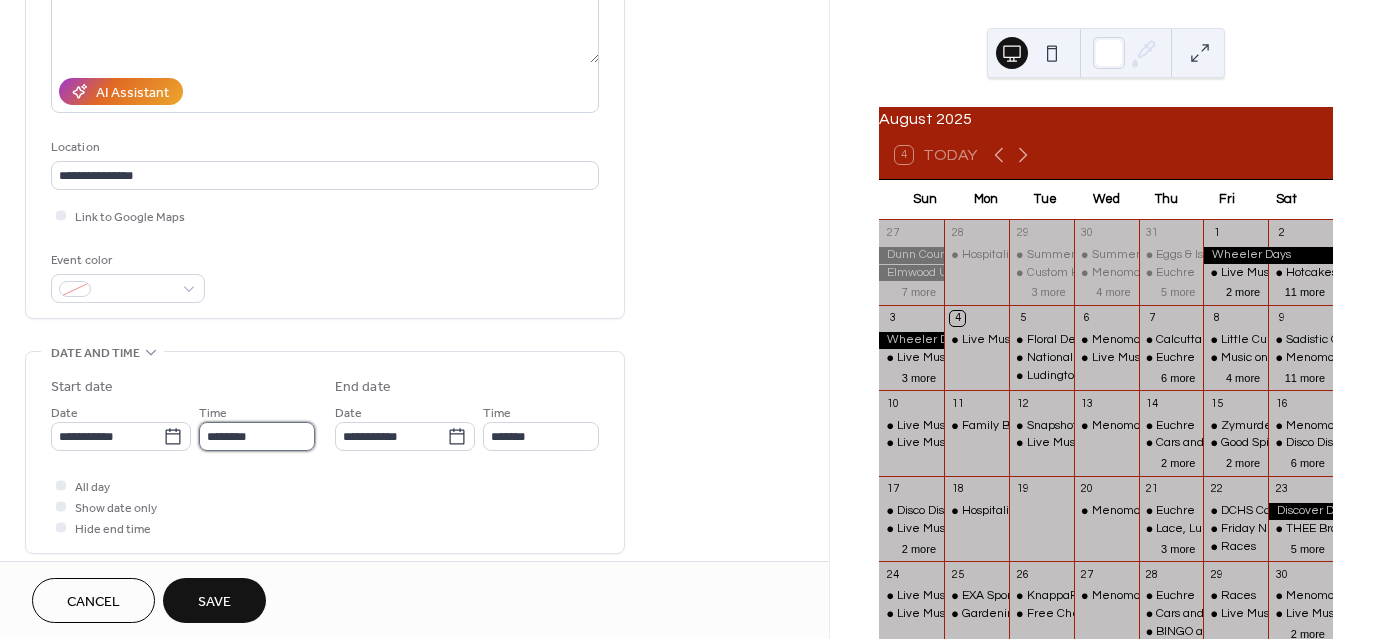 click on "********" at bounding box center (257, 436) 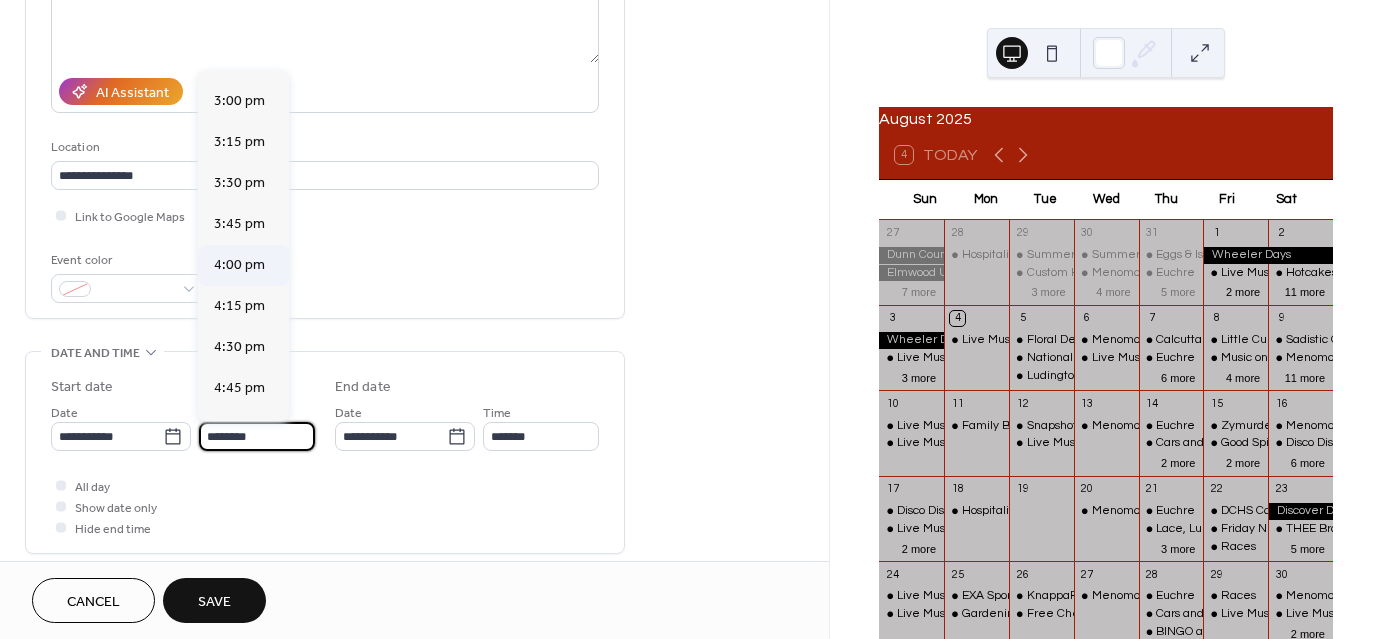 scroll, scrollTop: 2468, scrollLeft: 0, axis: vertical 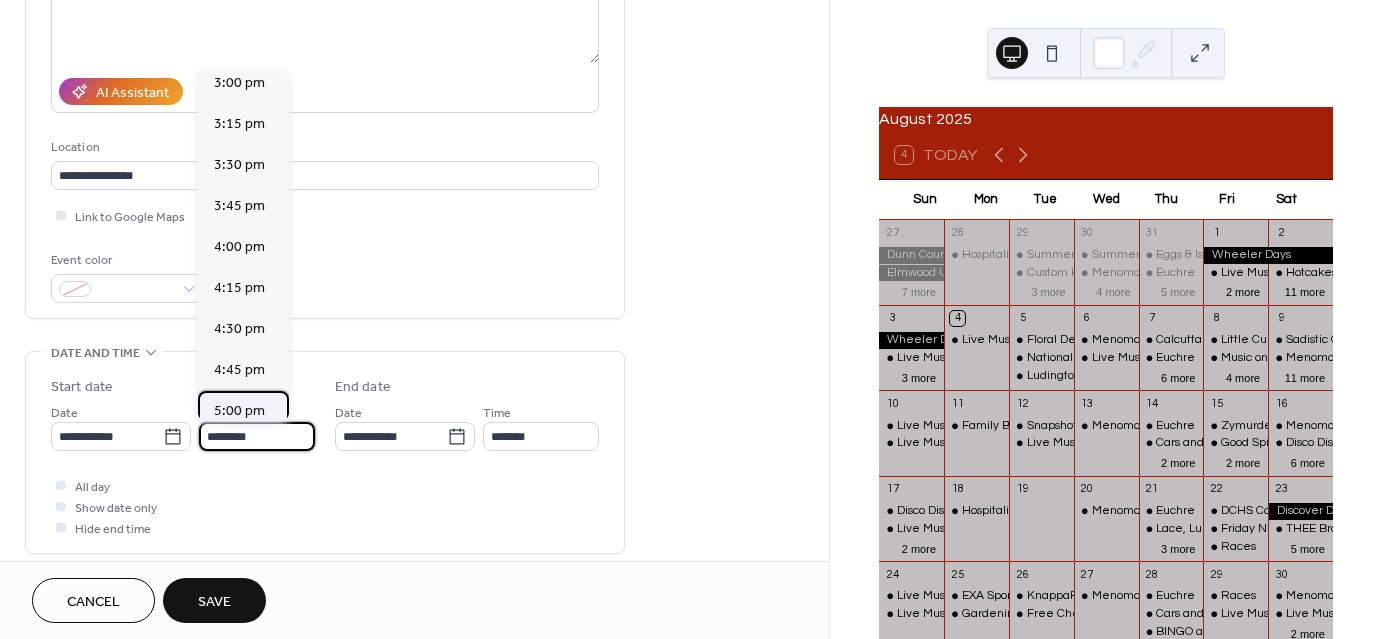click on "5:00 pm" at bounding box center (239, 411) 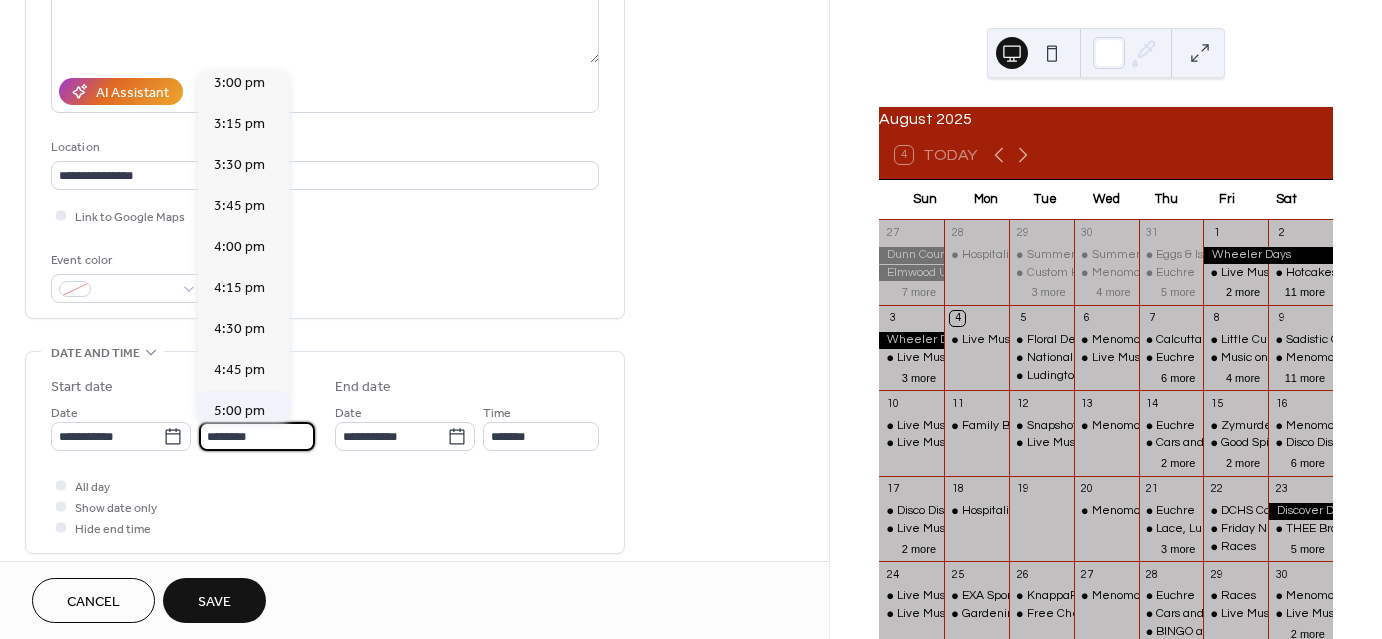 type on "*******" 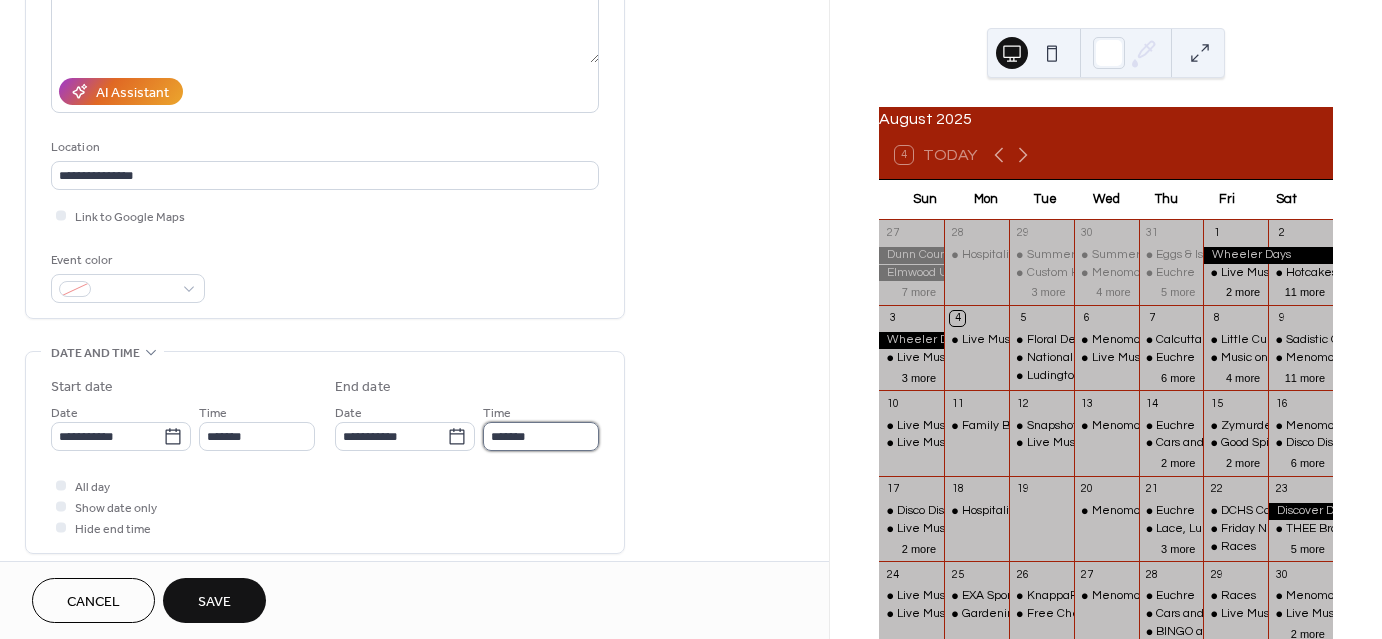 click on "*******" at bounding box center [541, 436] 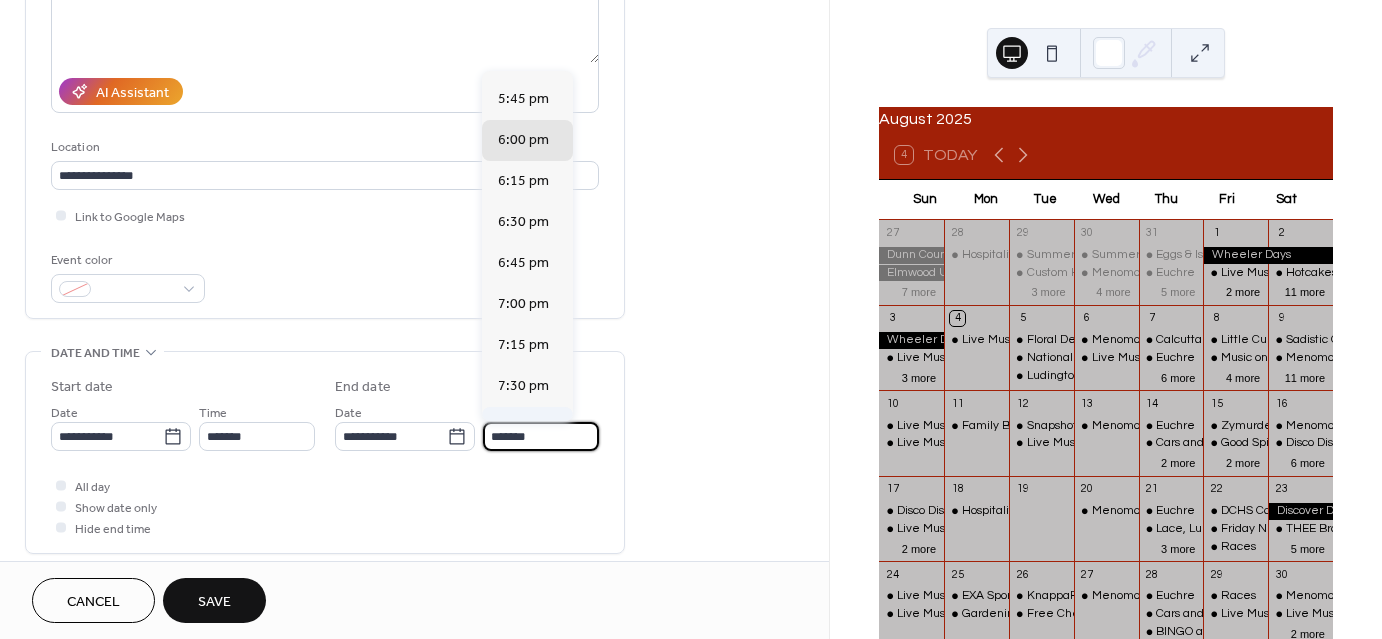 scroll, scrollTop: 200, scrollLeft: 0, axis: vertical 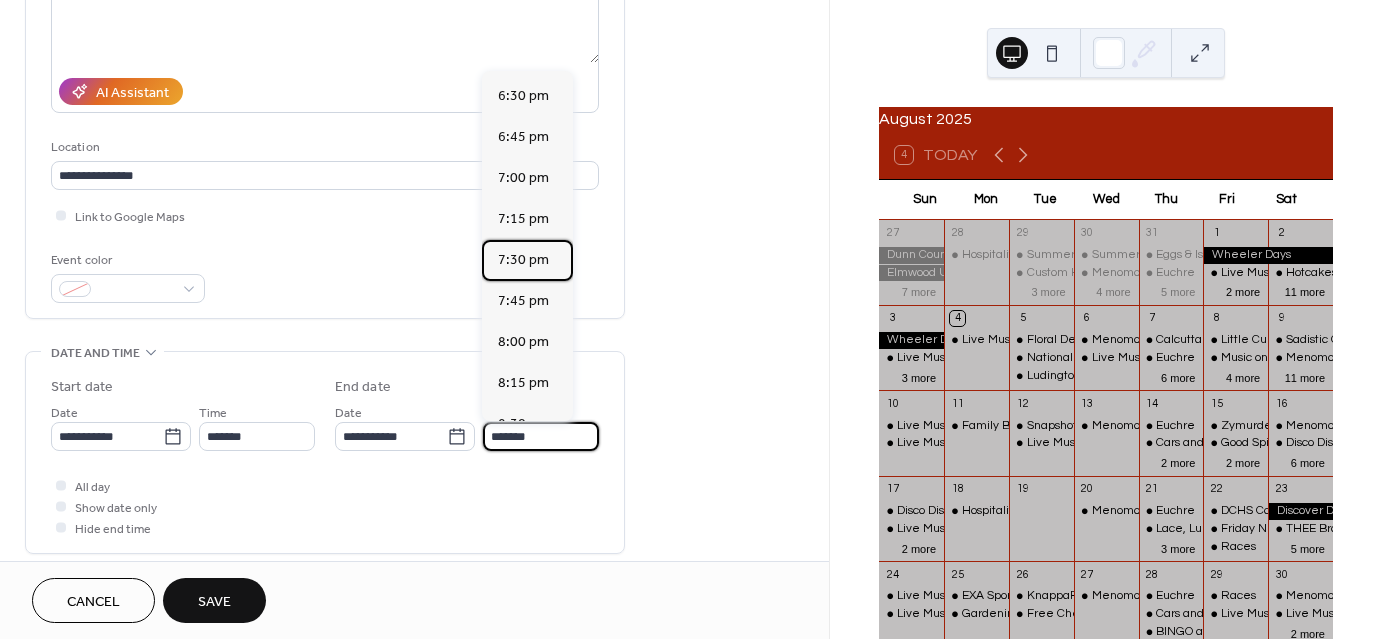 click on "7:30 pm" at bounding box center [523, 260] 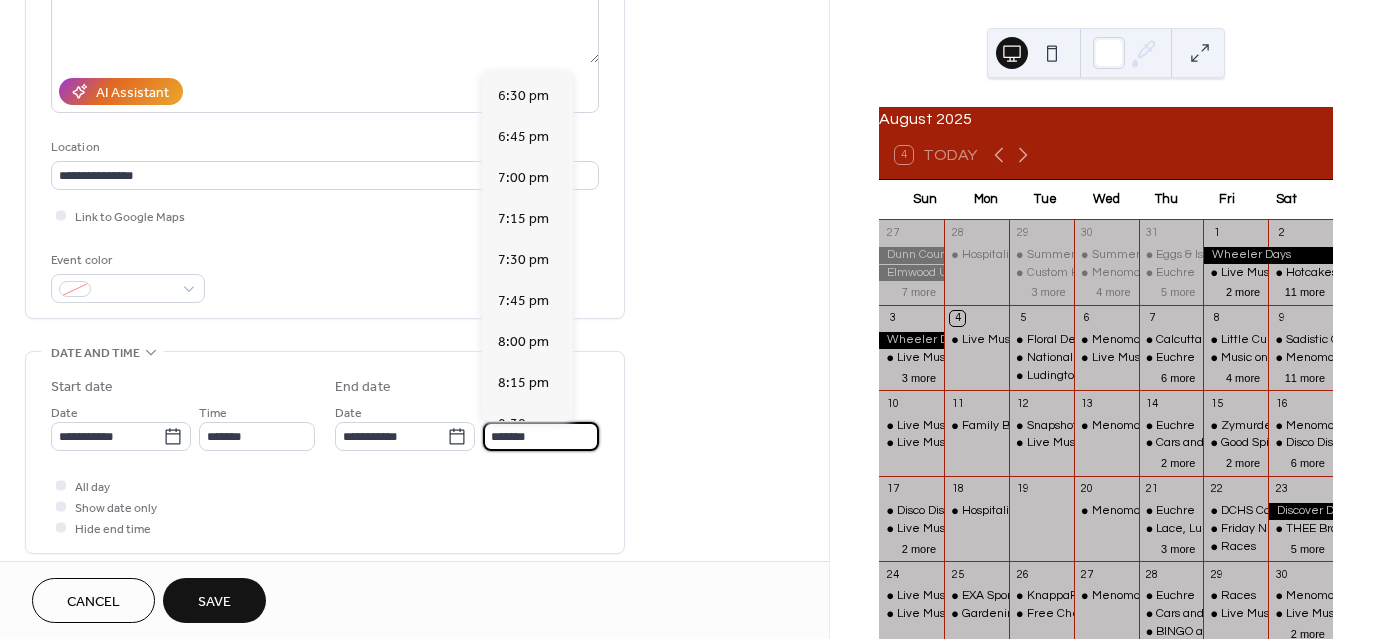 type on "*******" 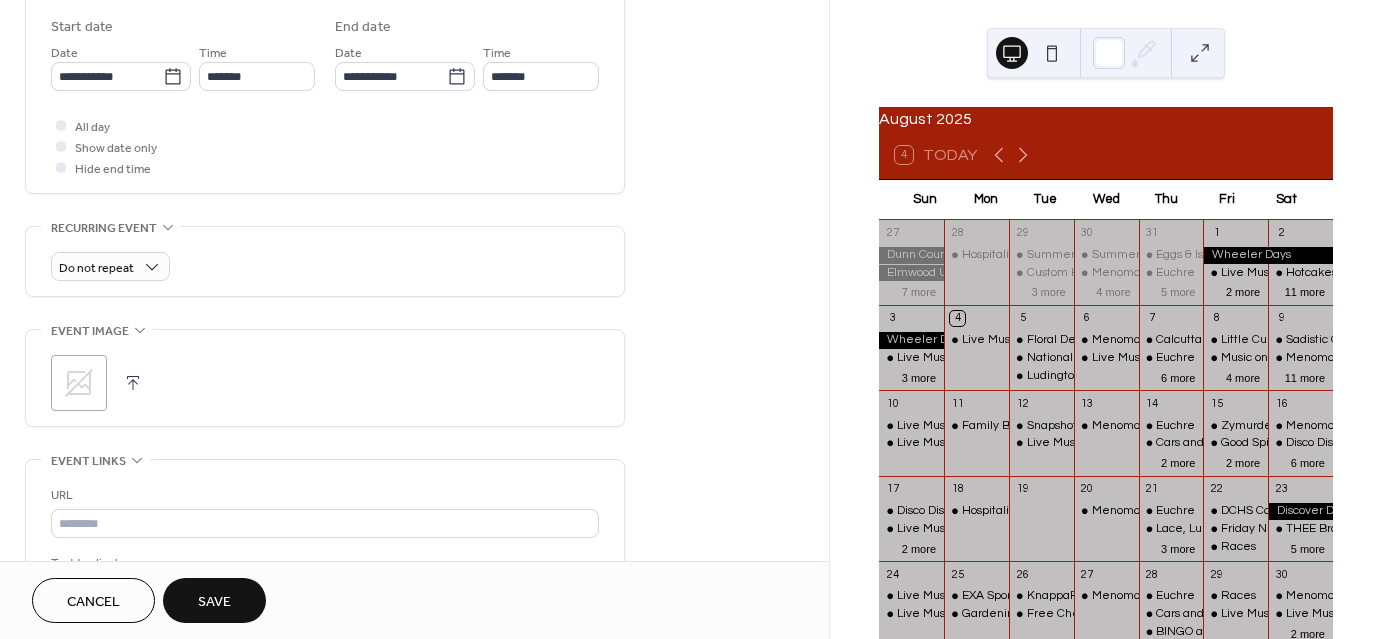scroll, scrollTop: 700, scrollLeft: 0, axis: vertical 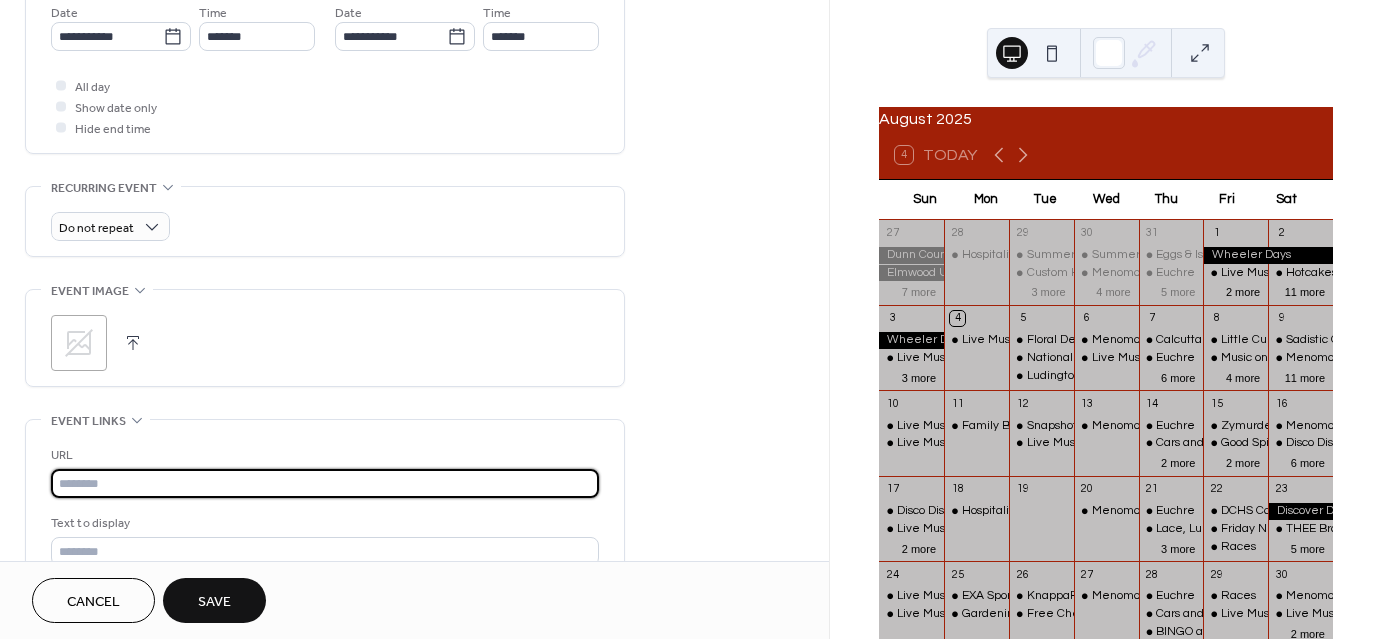 paste on "**********" 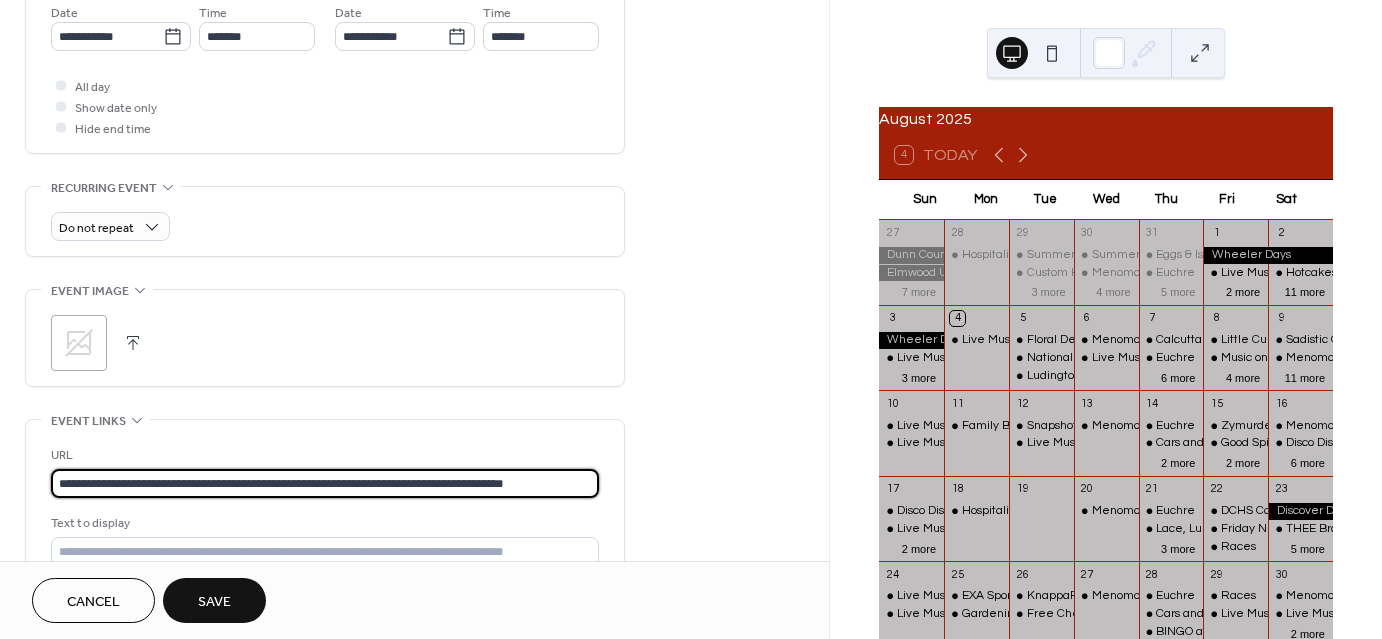 type on "**********" 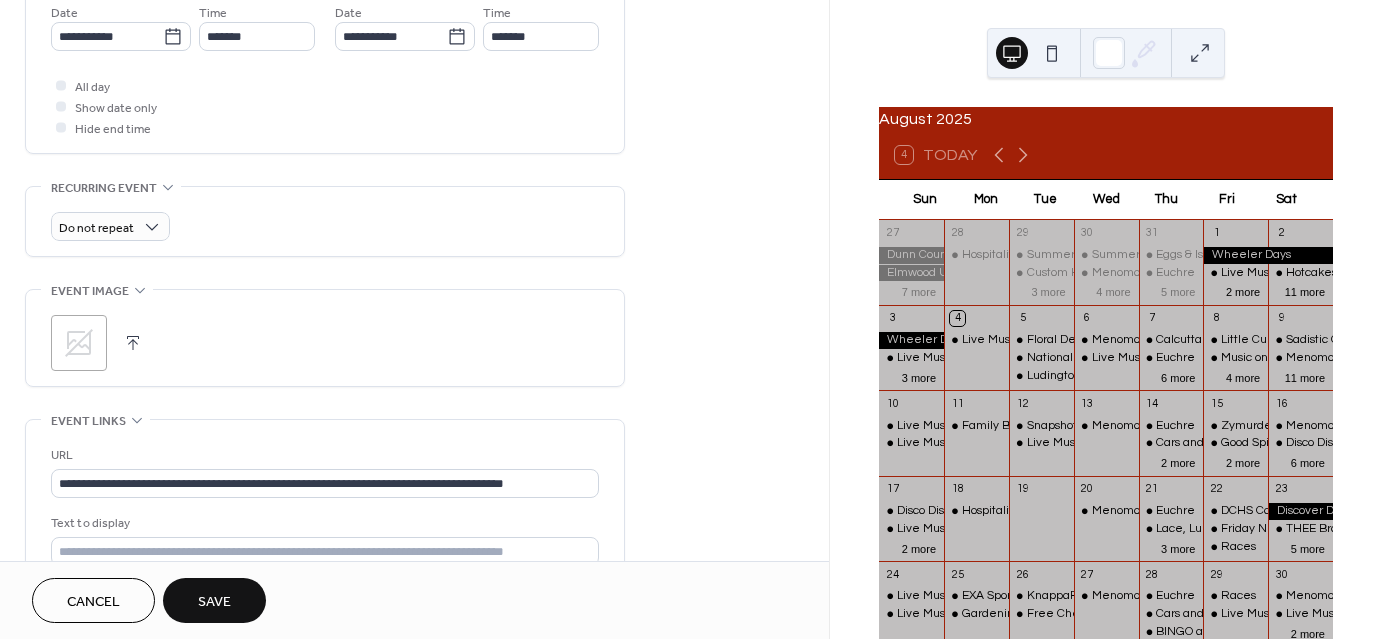 click on "Save" at bounding box center [214, 602] 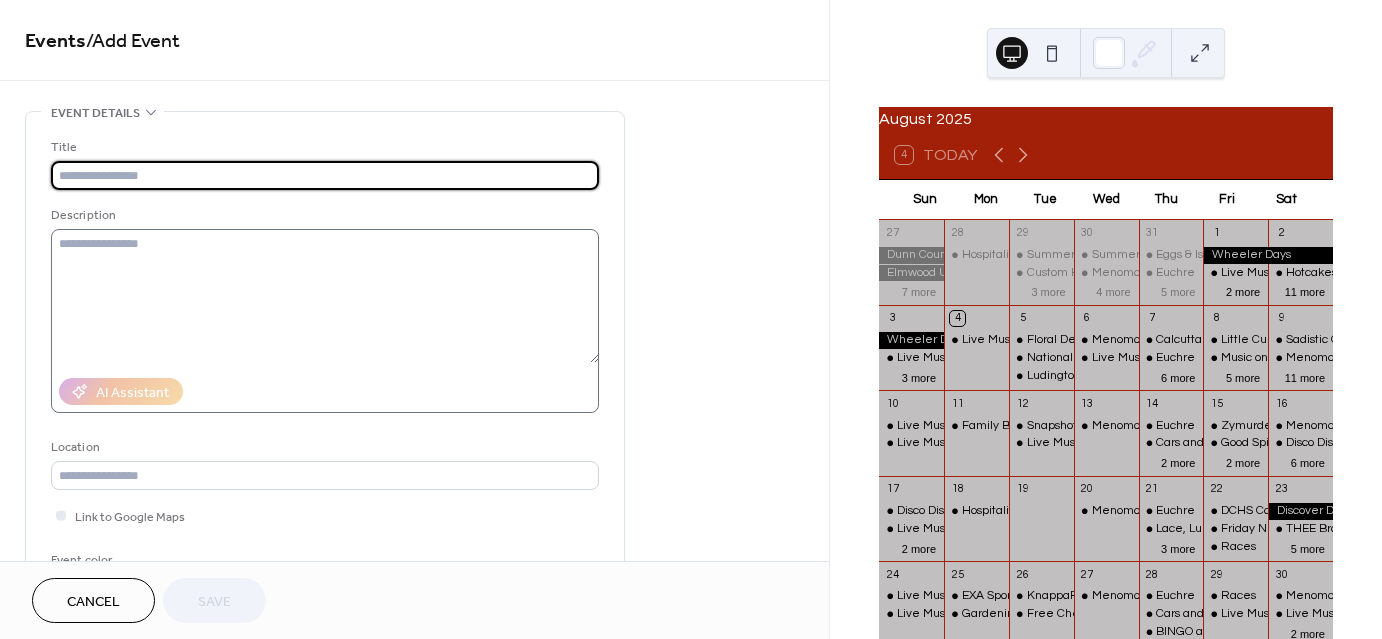 scroll, scrollTop: 0, scrollLeft: 0, axis: both 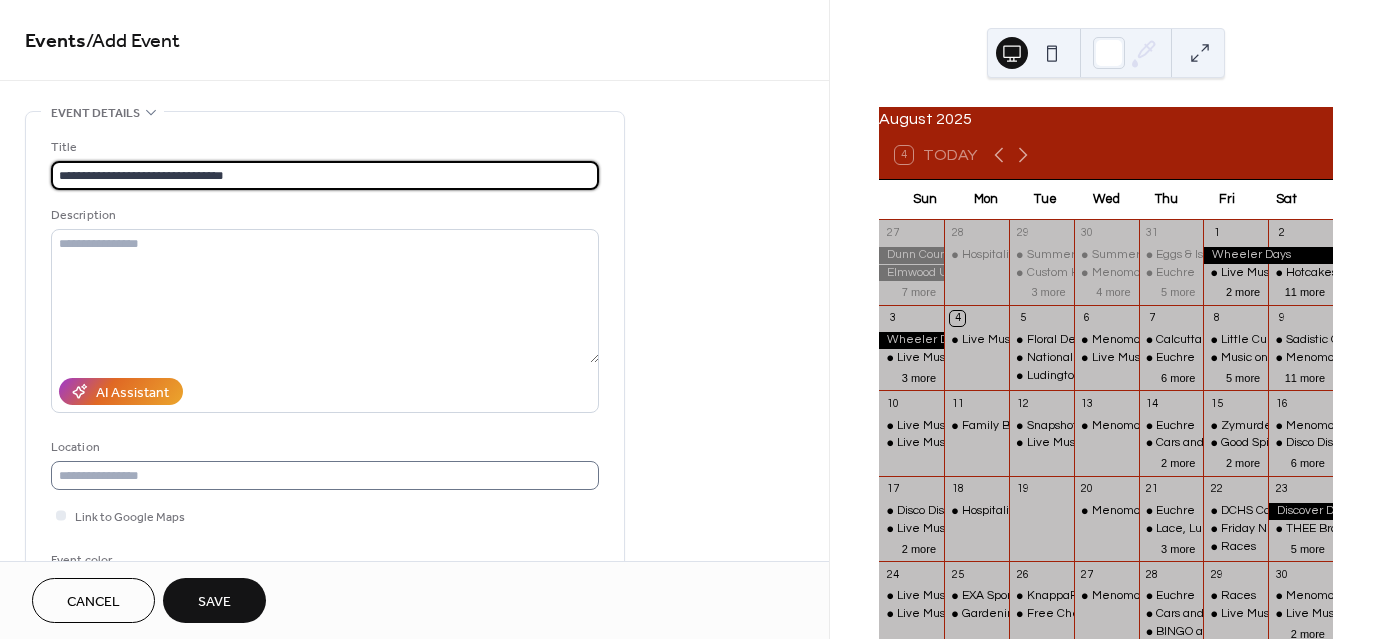 type on "**********" 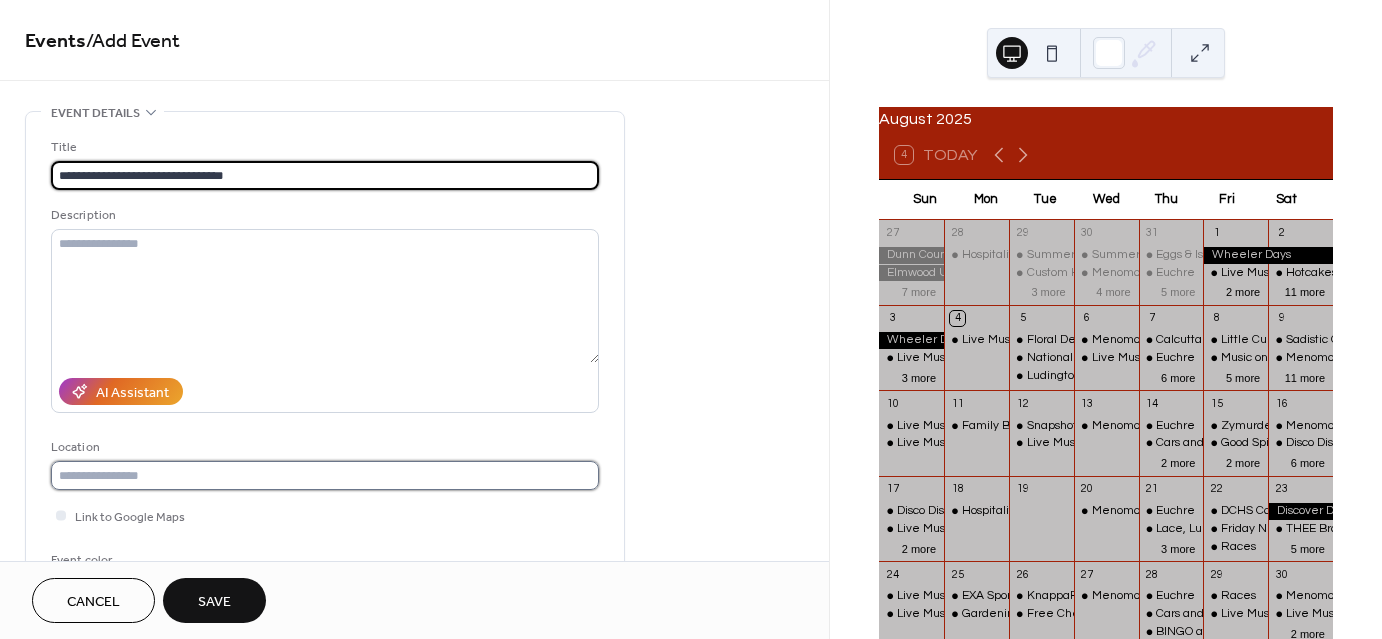 click at bounding box center [325, 475] 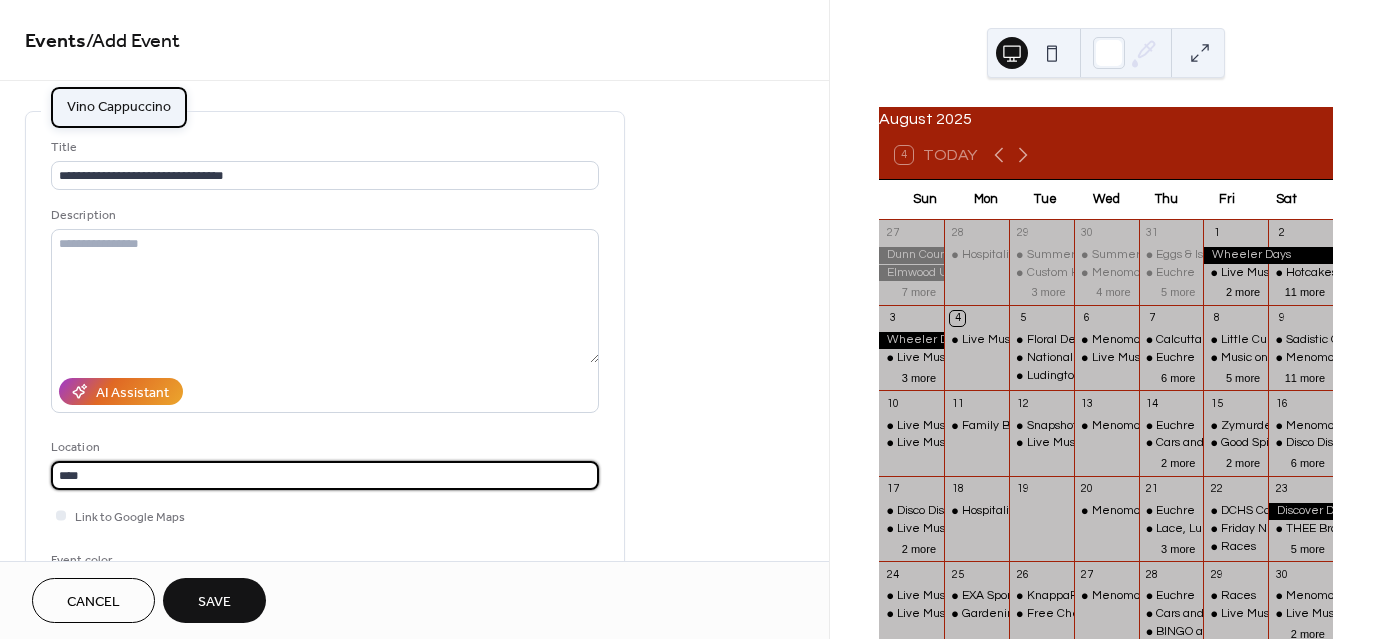 click on "Vino Cappuccino" at bounding box center [119, 106] 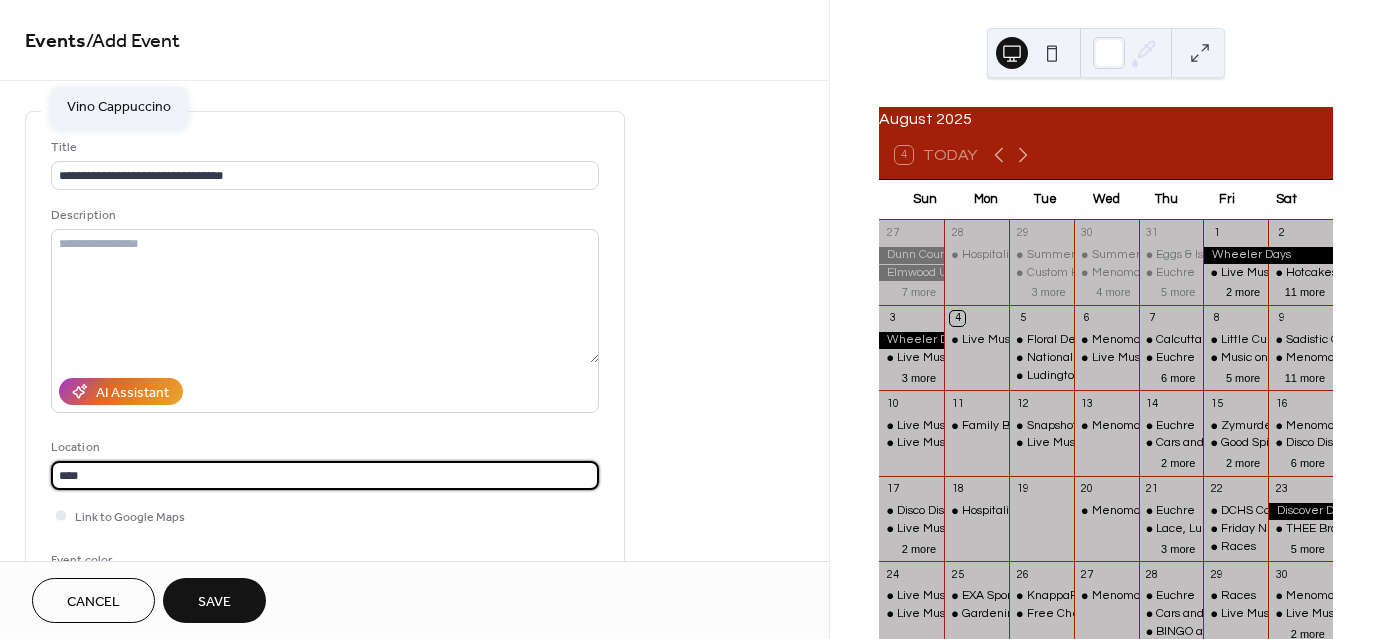 type on "**********" 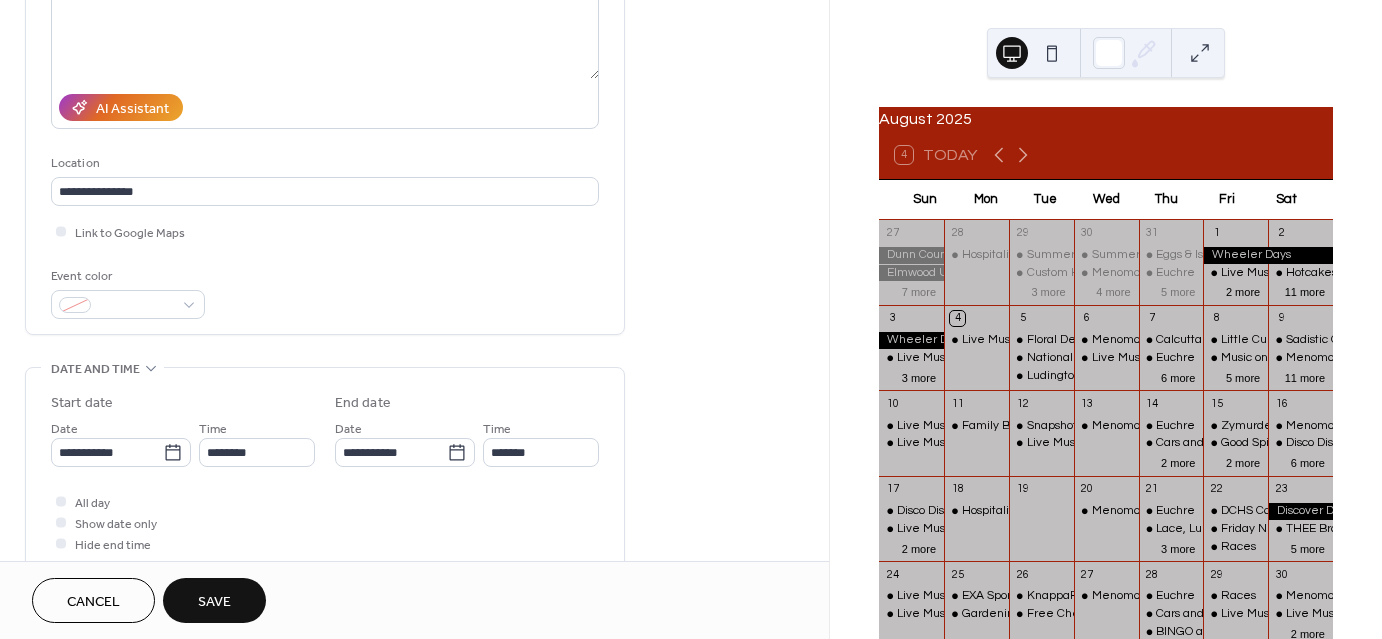 scroll, scrollTop: 300, scrollLeft: 0, axis: vertical 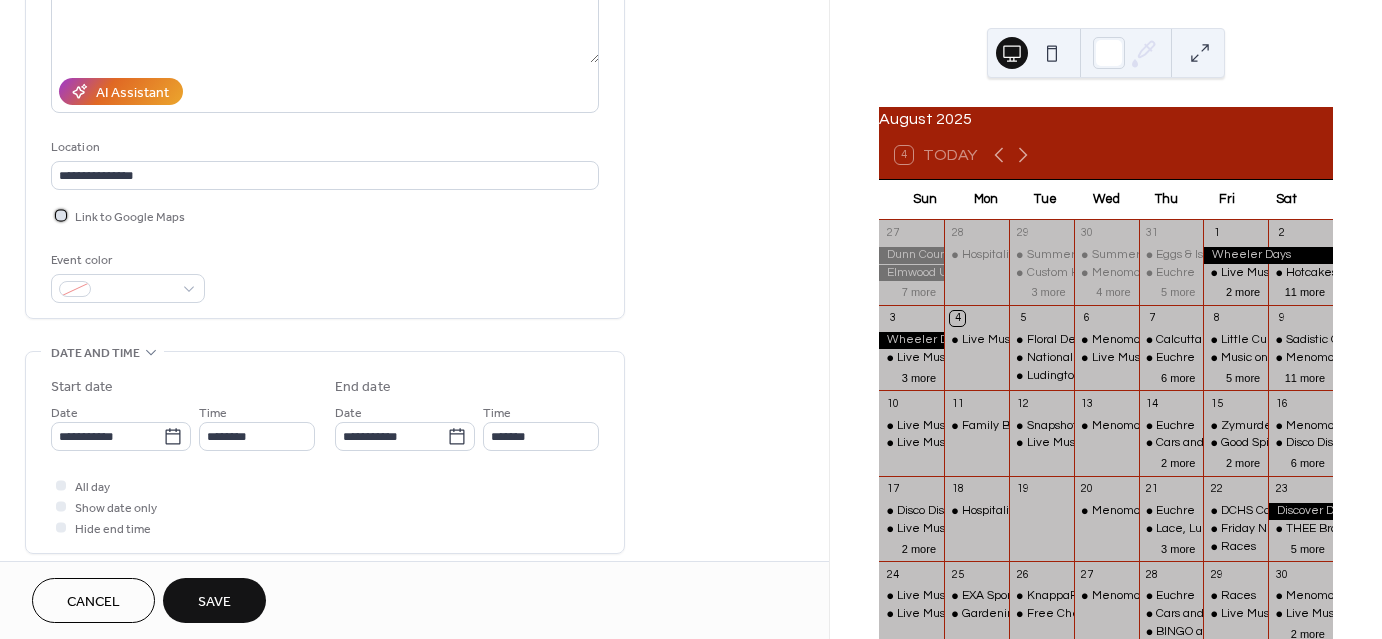 click at bounding box center [61, 215] 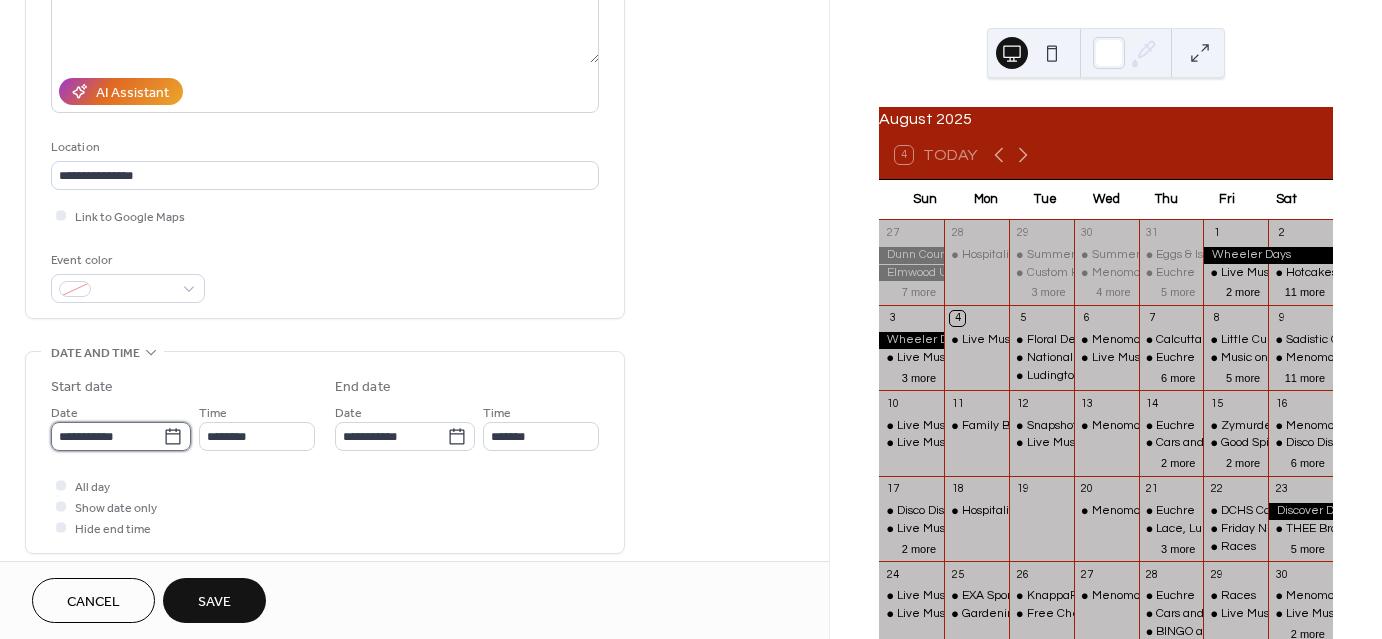 click on "**********" at bounding box center (107, 436) 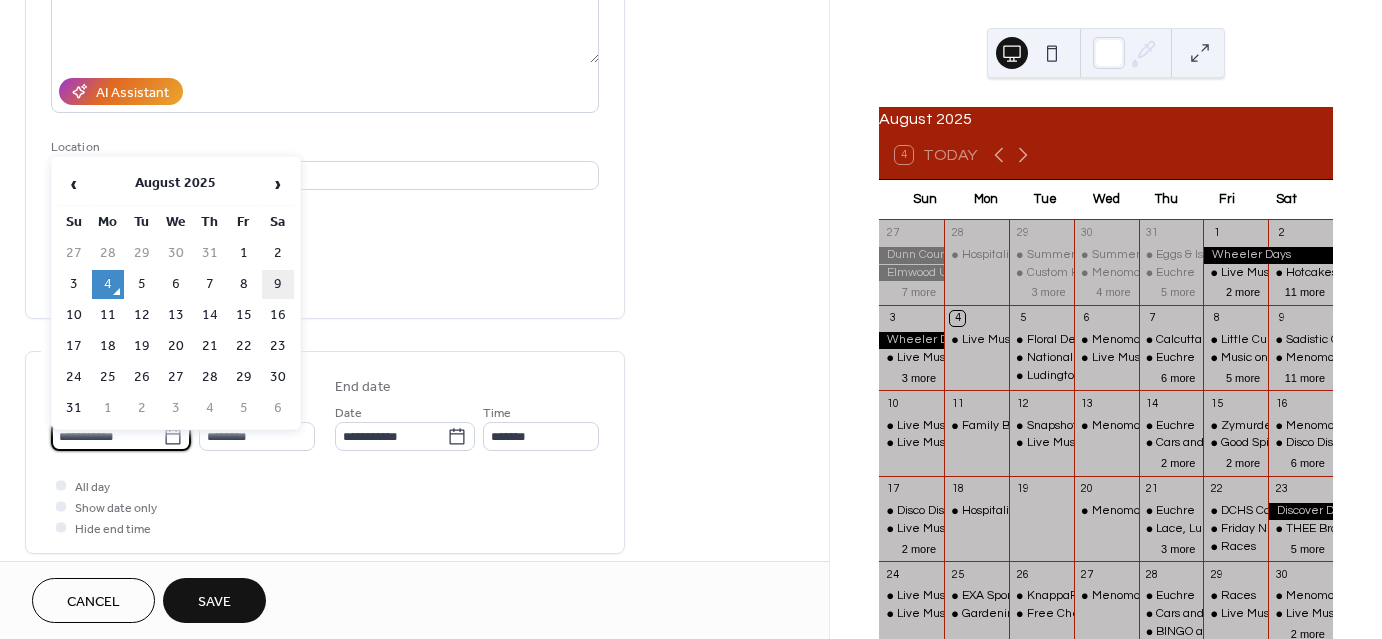 click on "9" at bounding box center [278, 284] 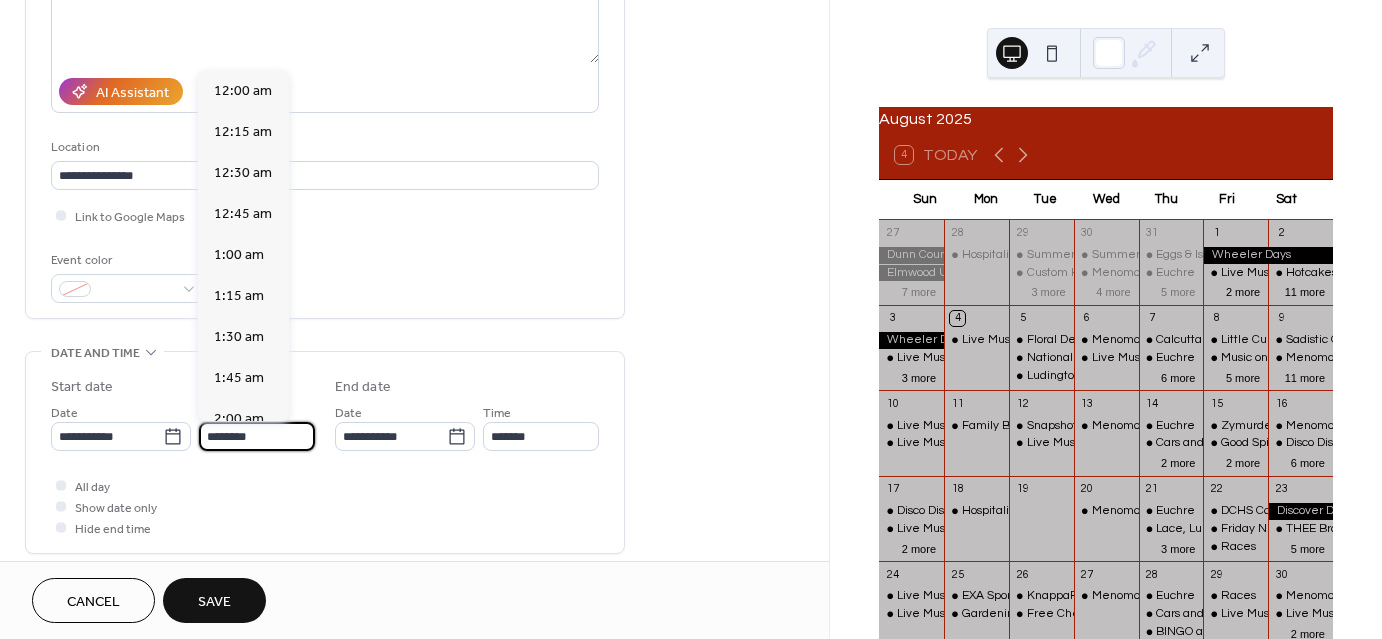 click on "********" at bounding box center [257, 436] 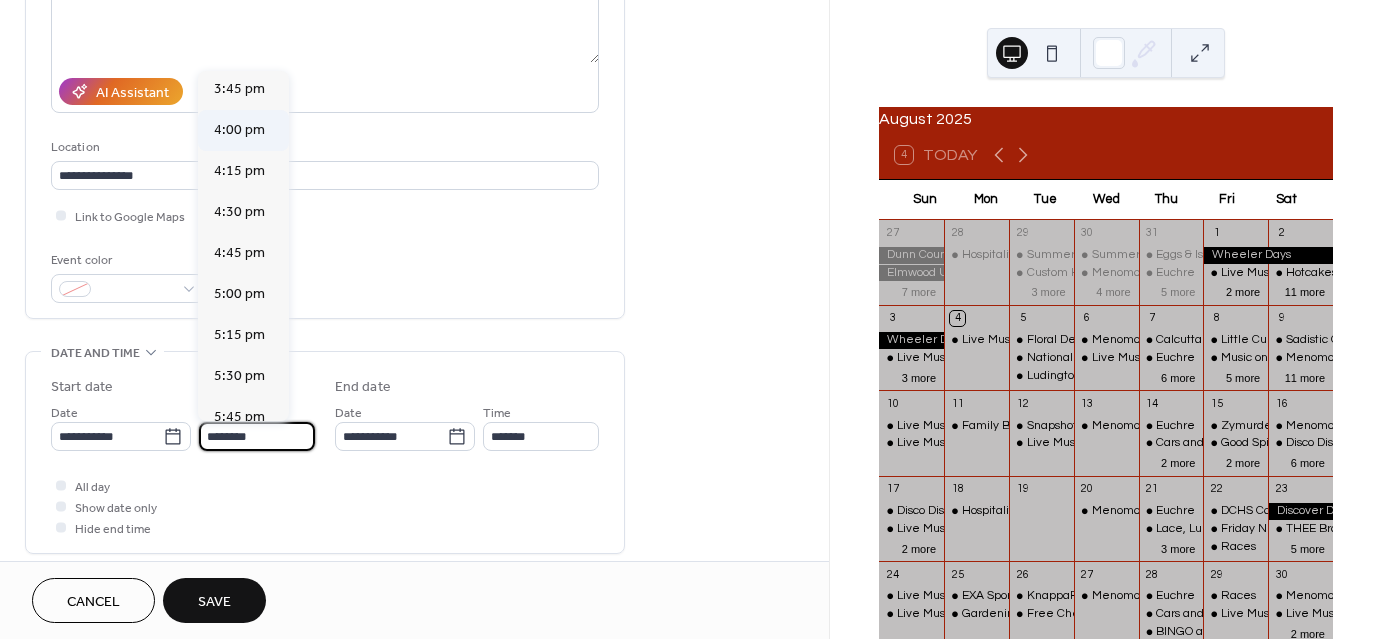 scroll, scrollTop: 2668, scrollLeft: 0, axis: vertical 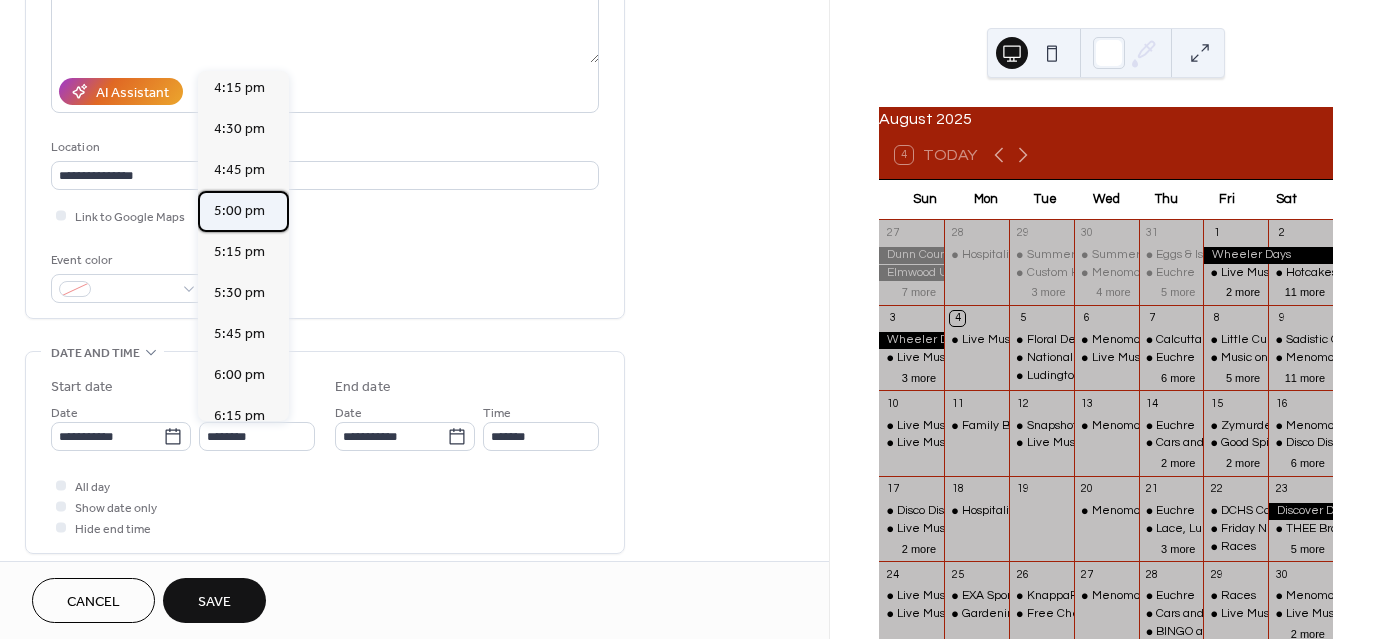 click on "5:00 pm" at bounding box center (239, 211) 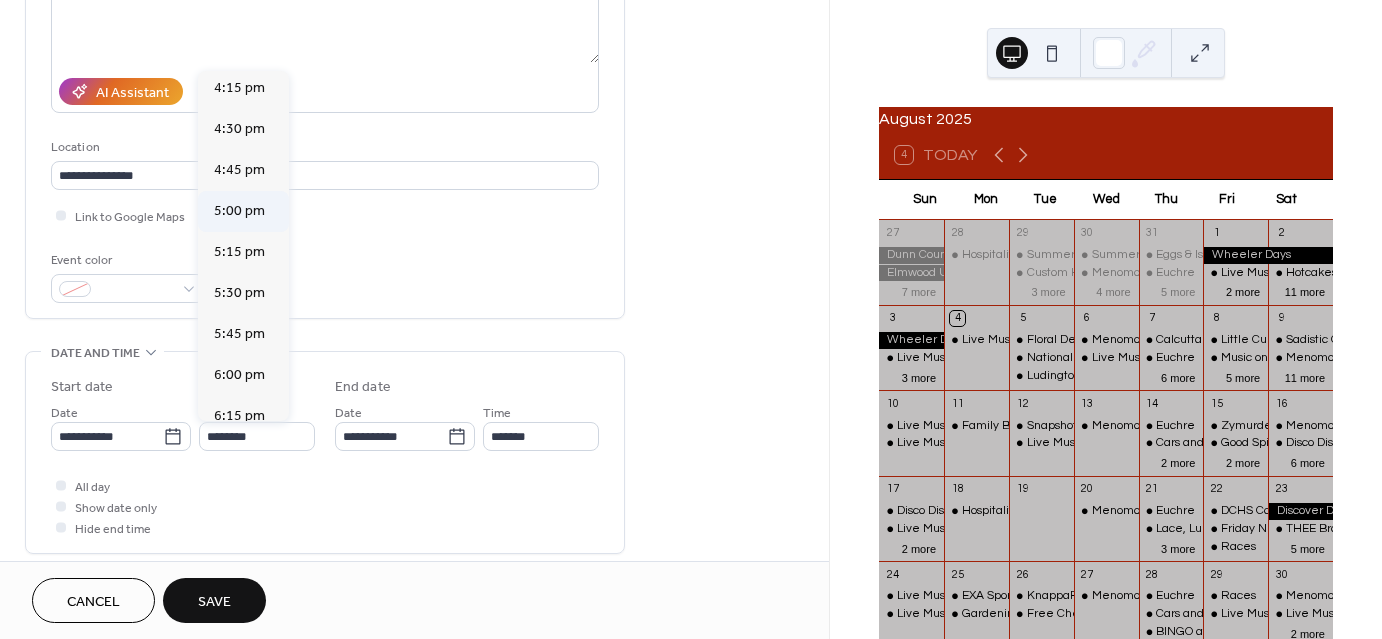 type on "*******" 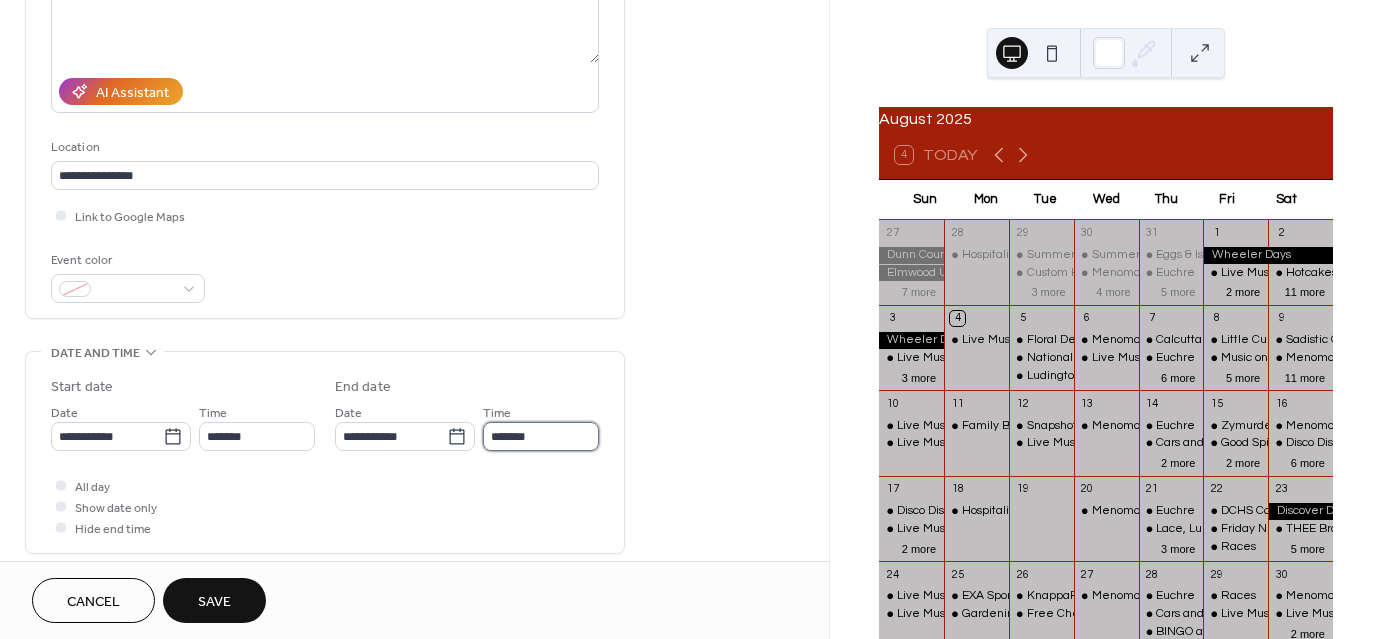 click on "*******" at bounding box center (541, 436) 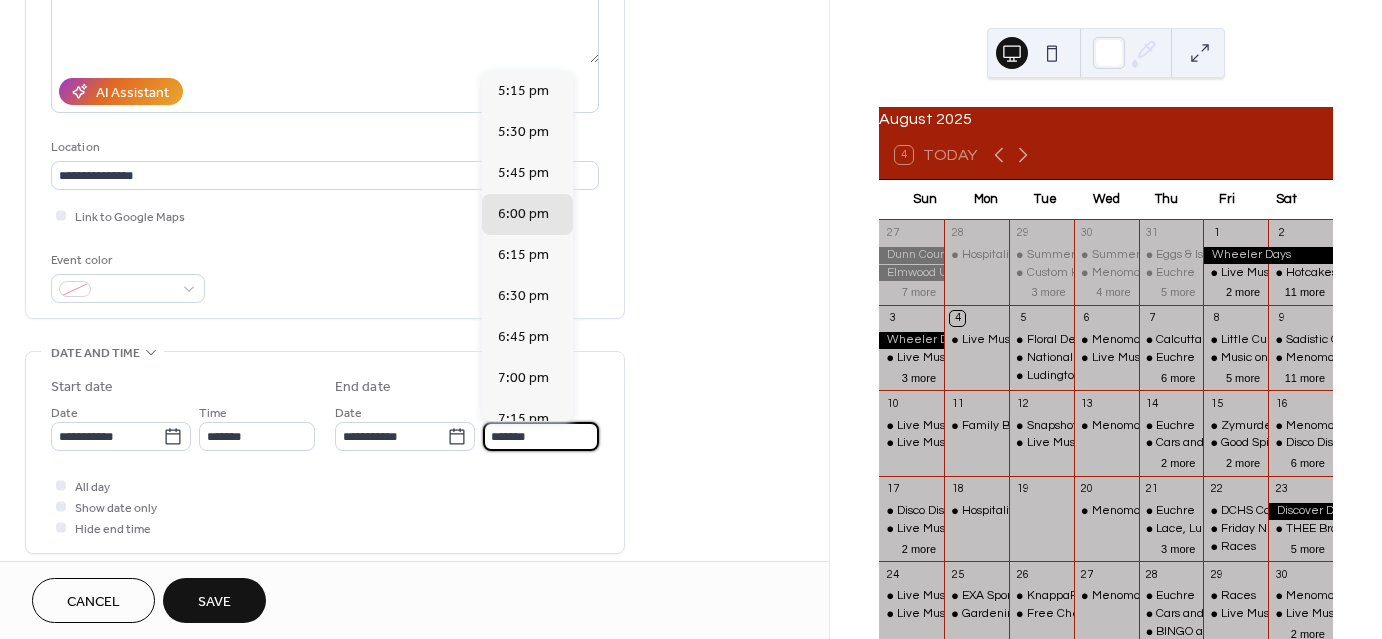 scroll, scrollTop: 200, scrollLeft: 0, axis: vertical 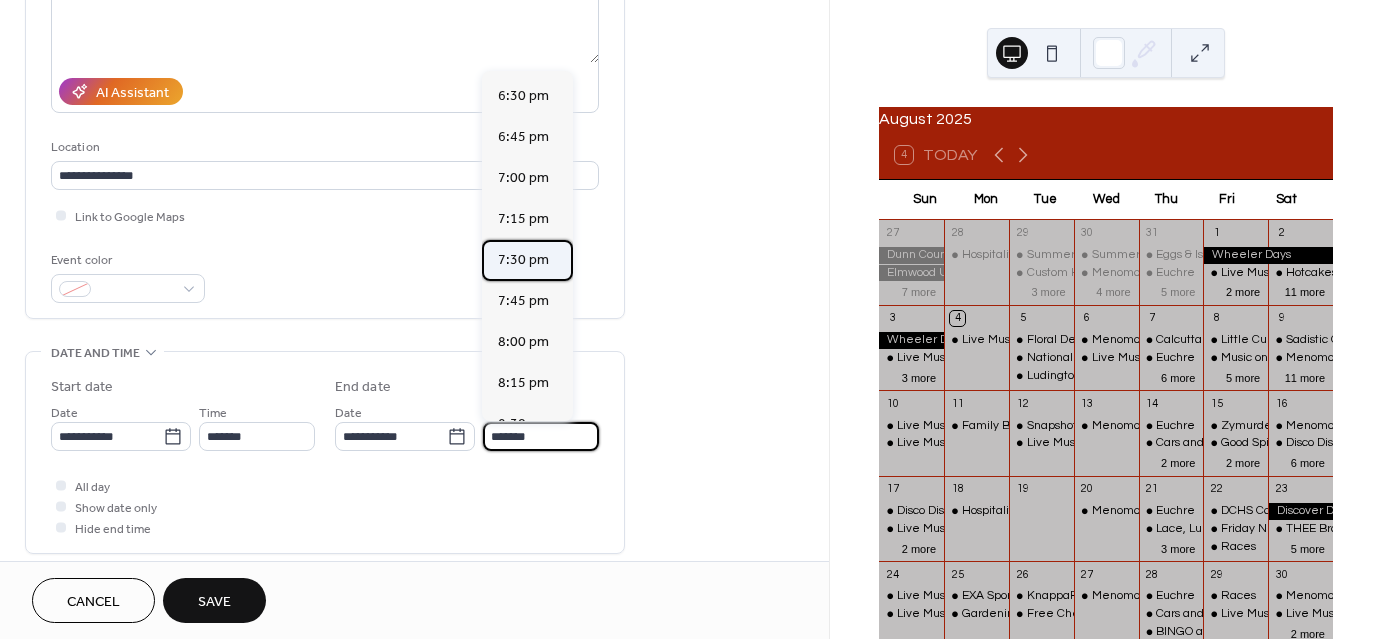 click on "7:30 pm" at bounding box center (523, 260) 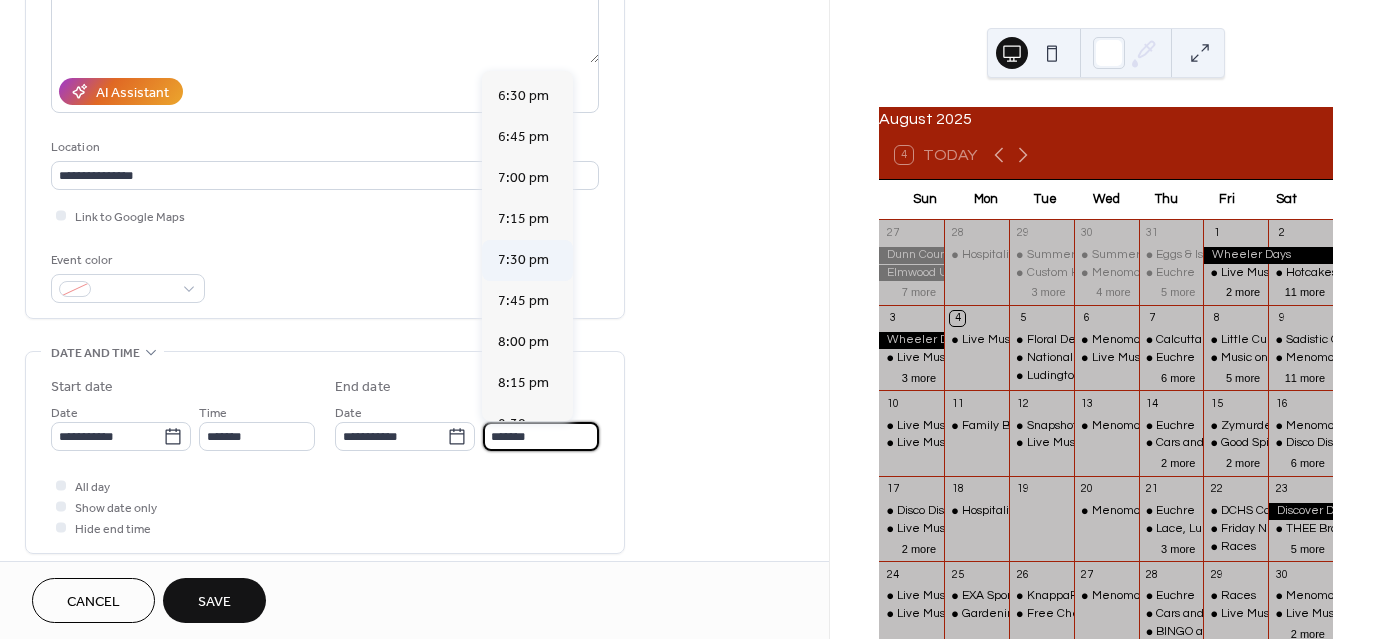 type on "*******" 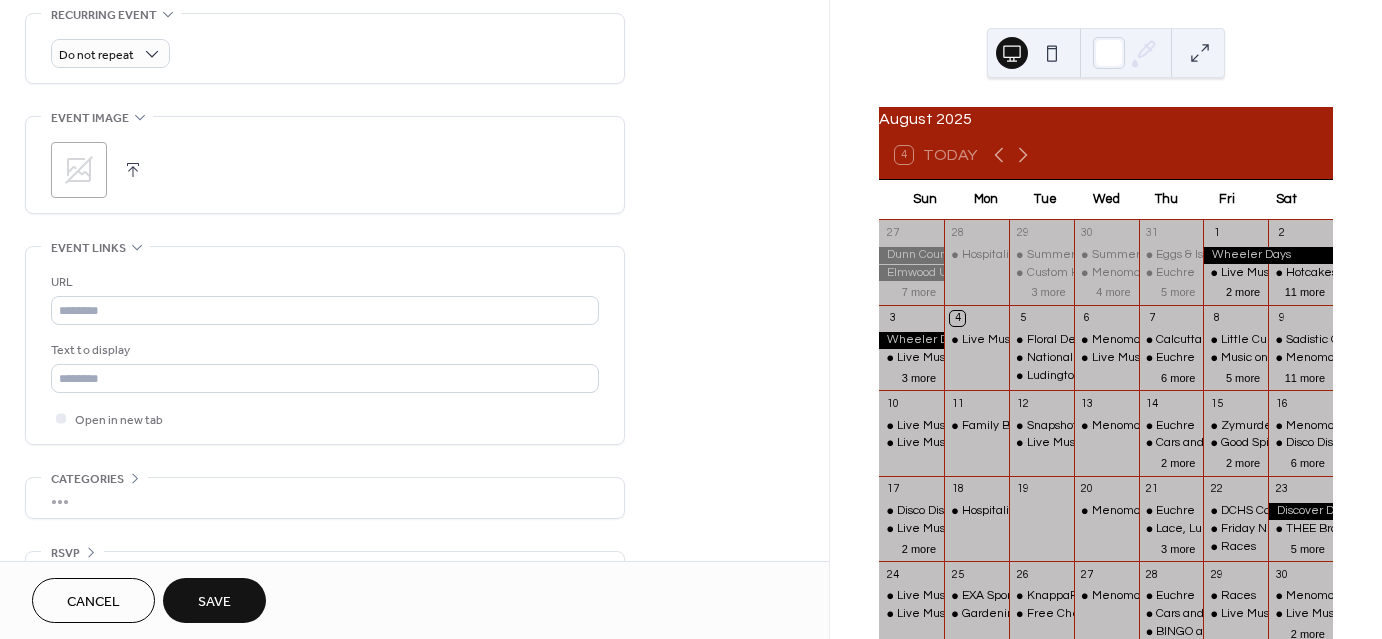 scroll, scrollTop: 900, scrollLeft: 0, axis: vertical 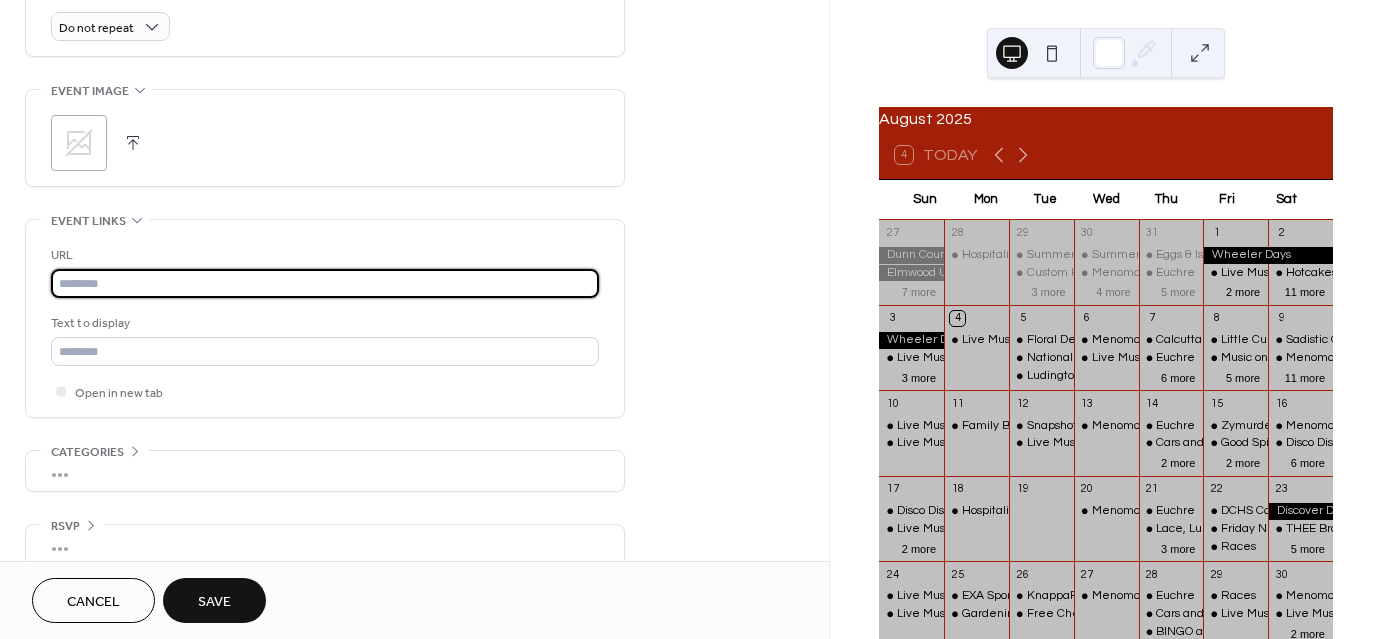 paste on "**********" 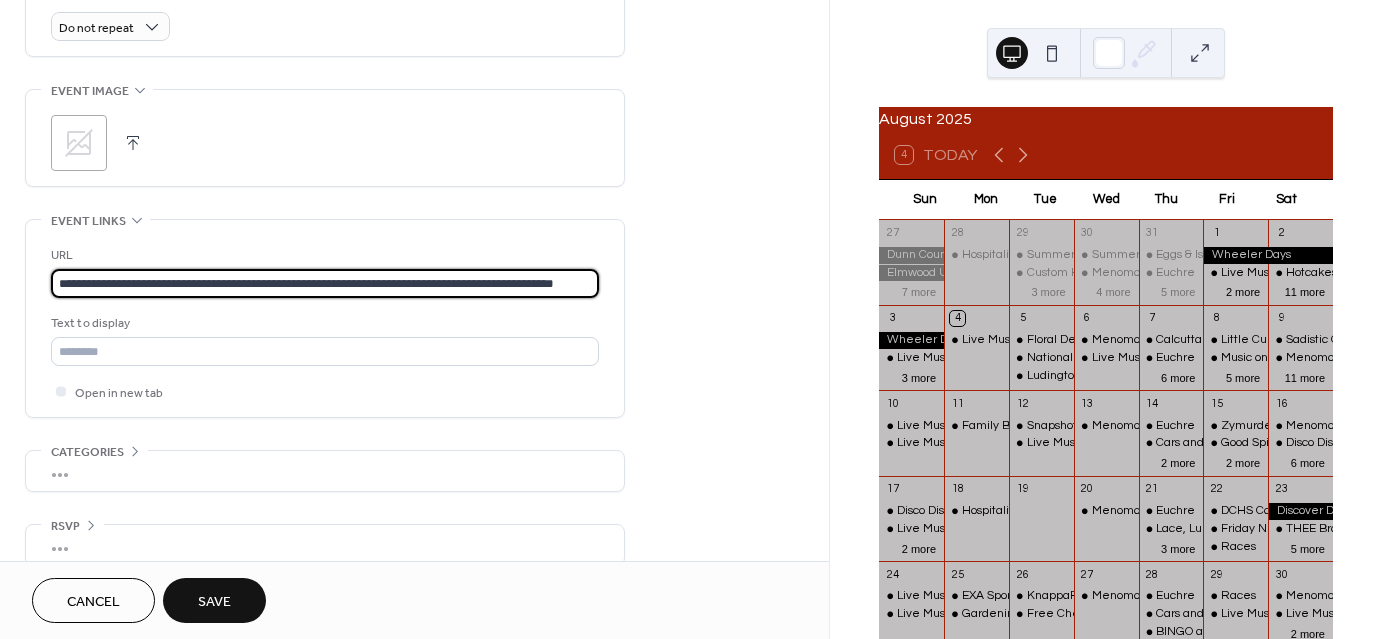 scroll, scrollTop: 0, scrollLeft: 44, axis: horizontal 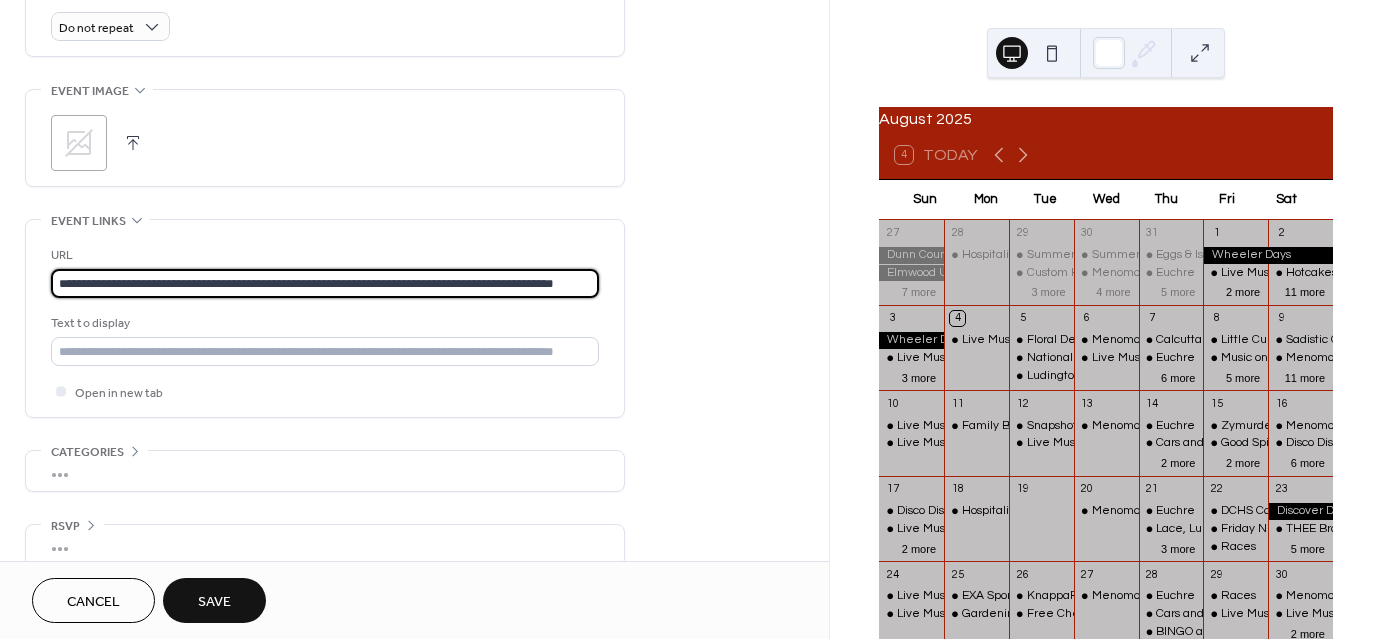 type on "**********" 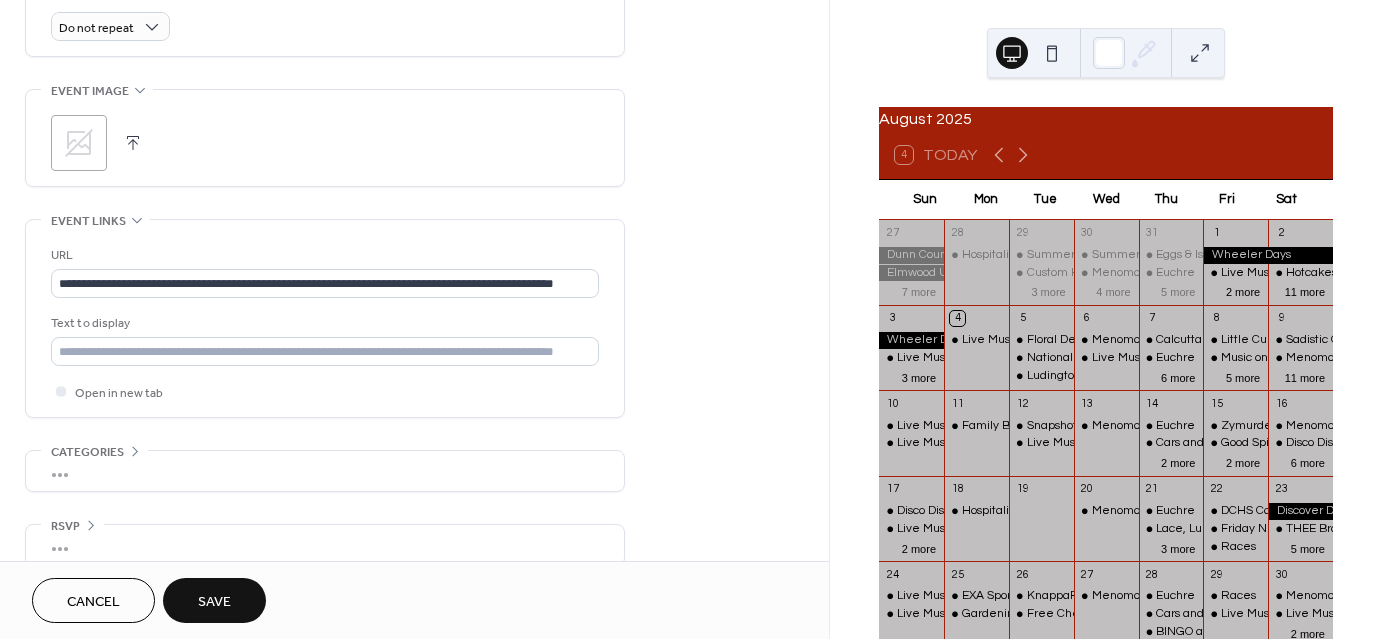 scroll, scrollTop: 0, scrollLeft: 0, axis: both 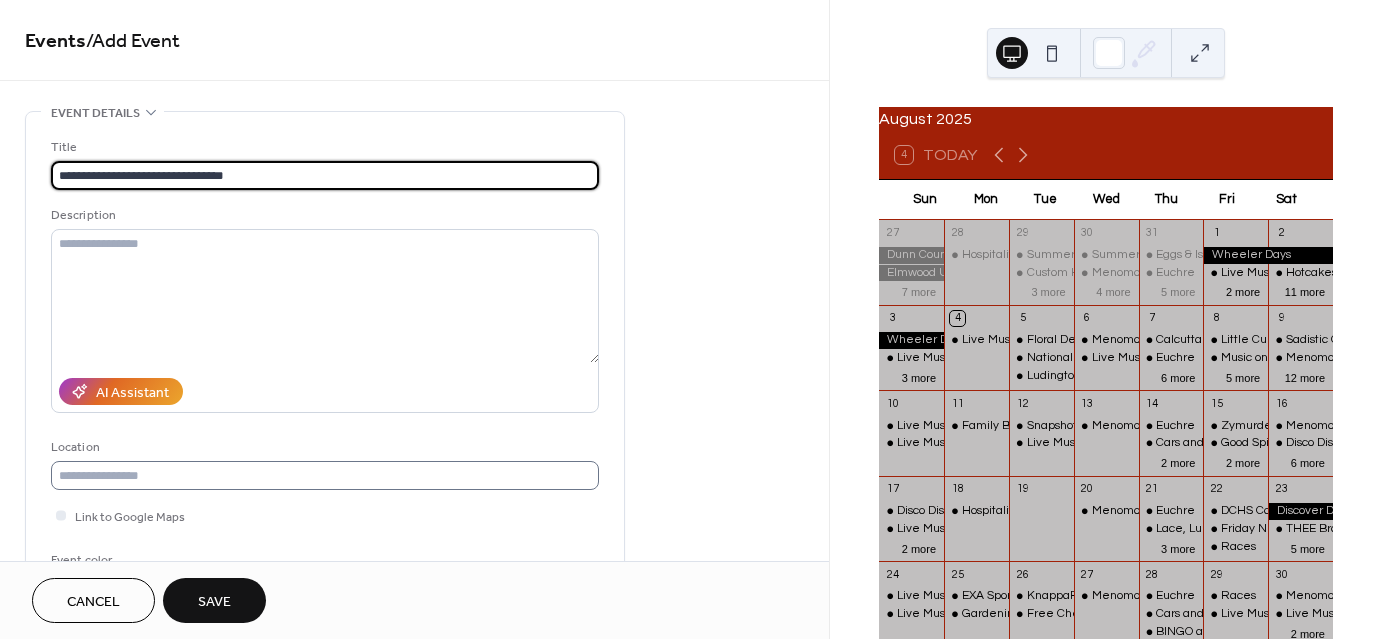 type on "**********" 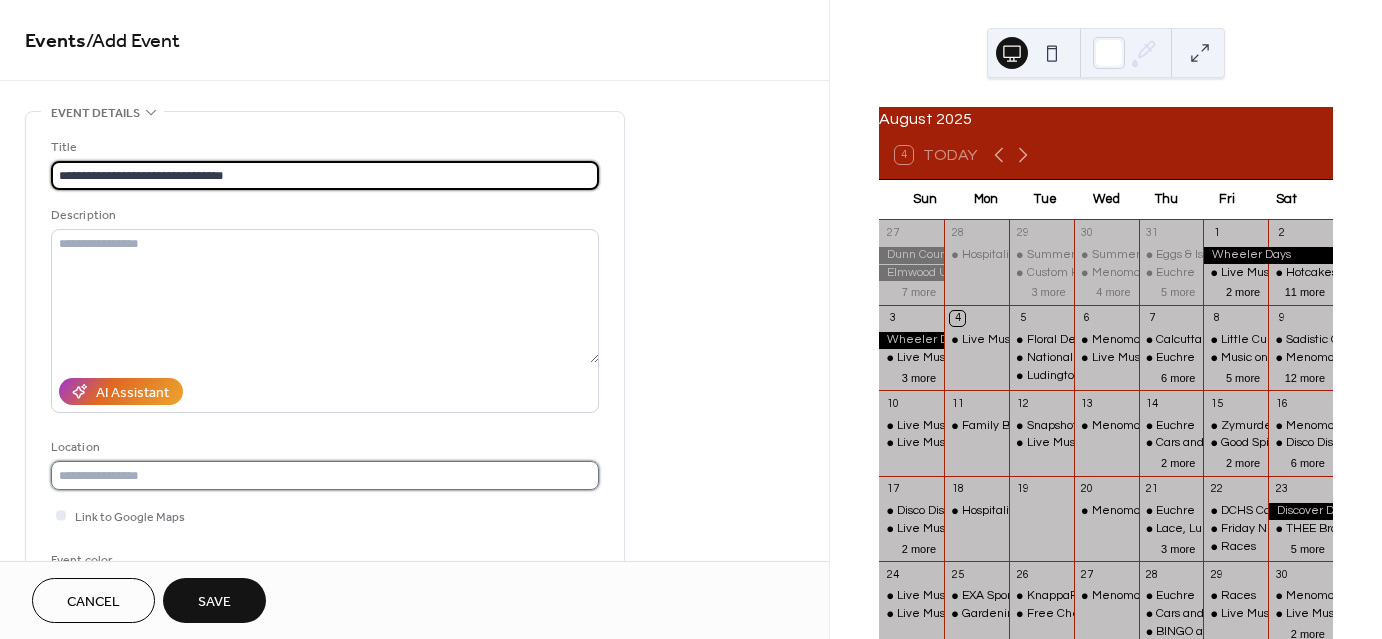 click at bounding box center (325, 475) 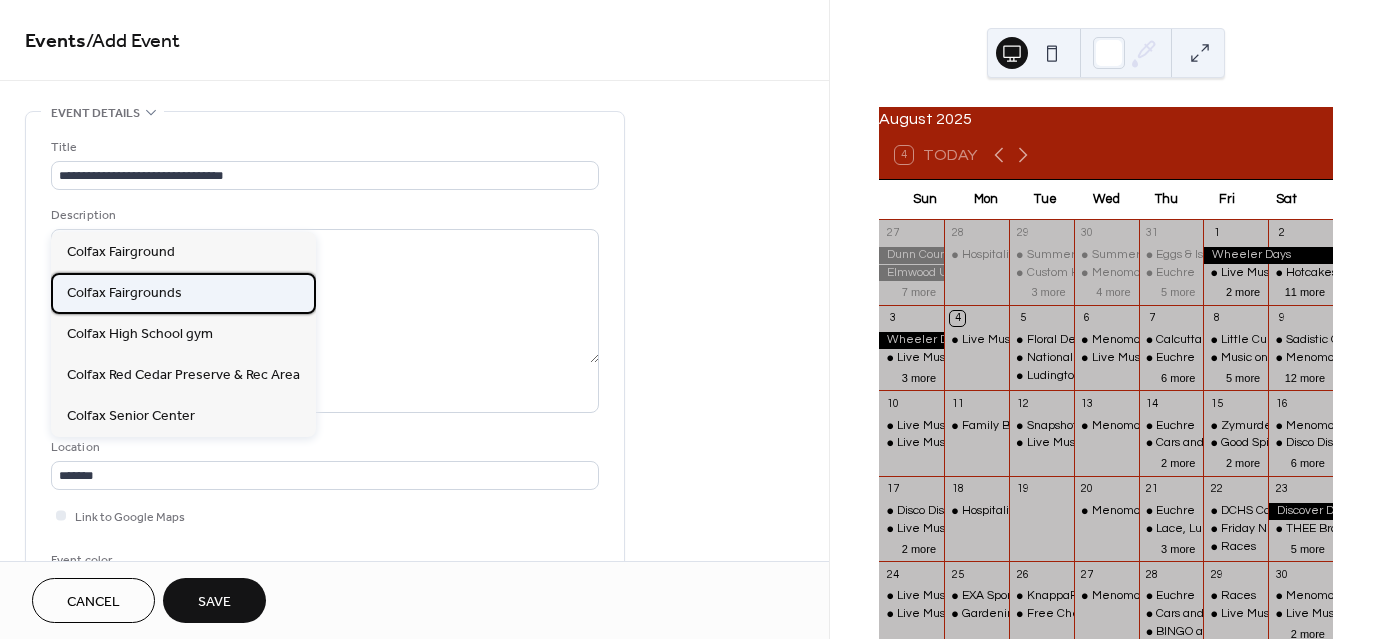 click on "Colfax Fairgrounds" at bounding box center (124, 292) 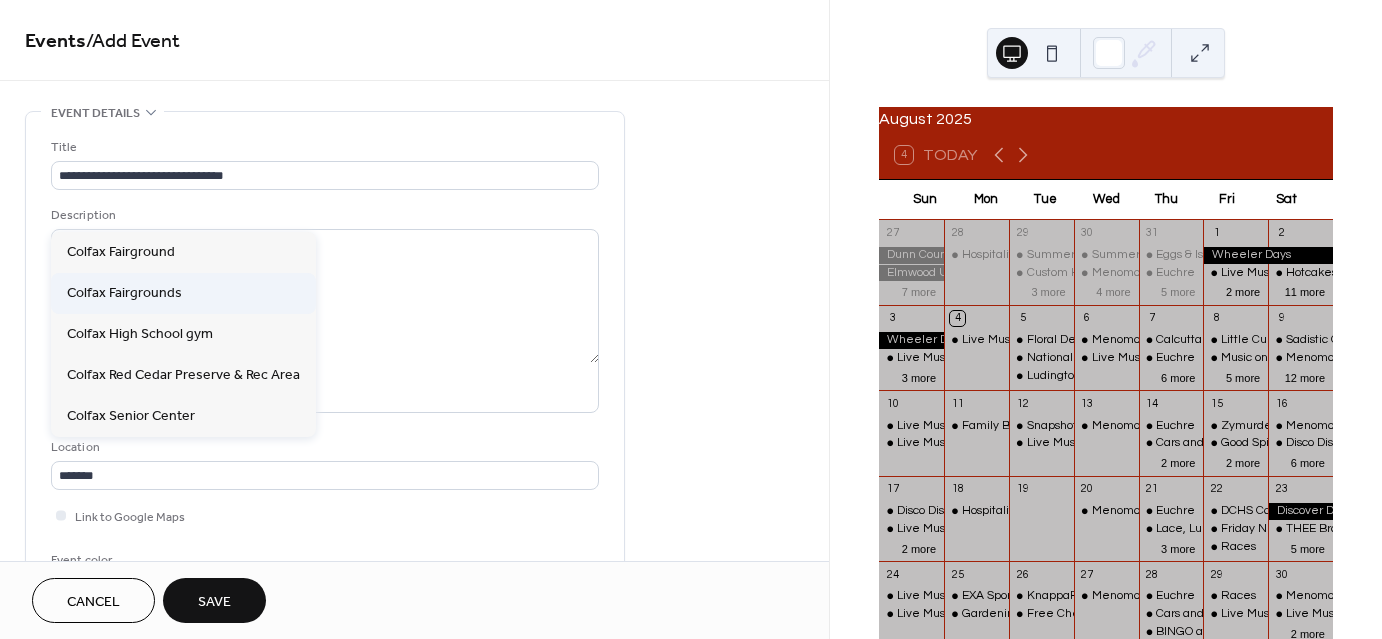 type on "**********" 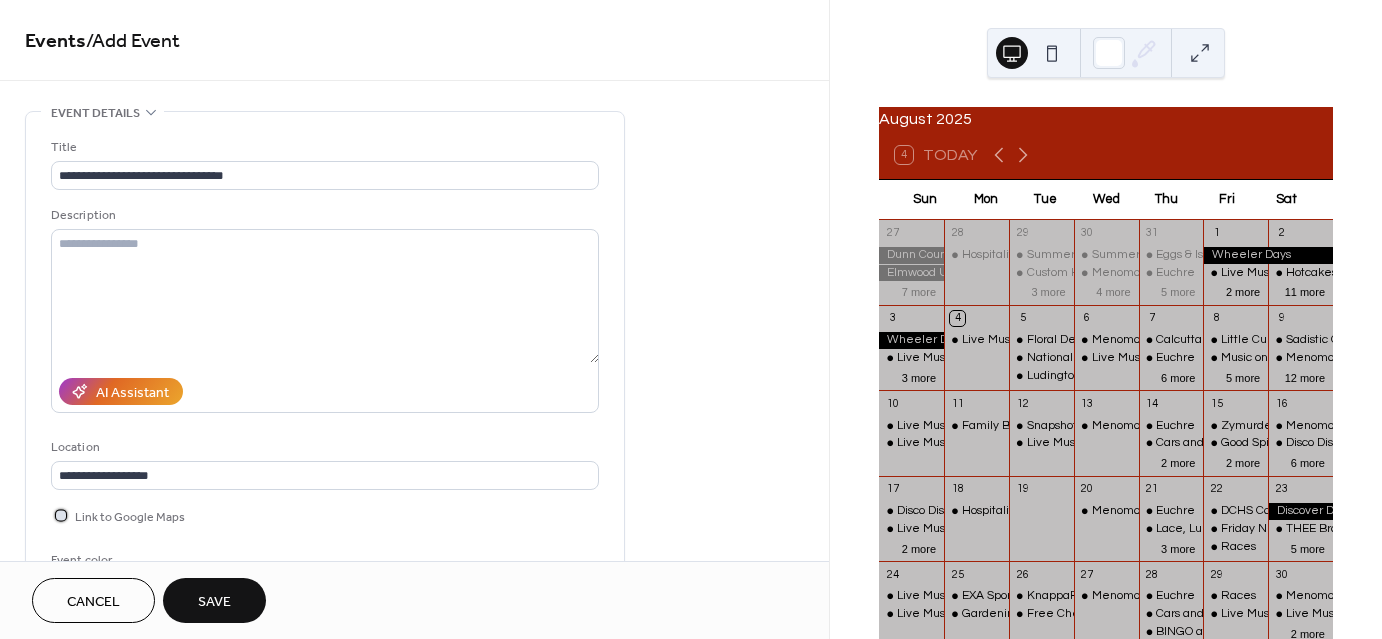 click at bounding box center [61, 515] 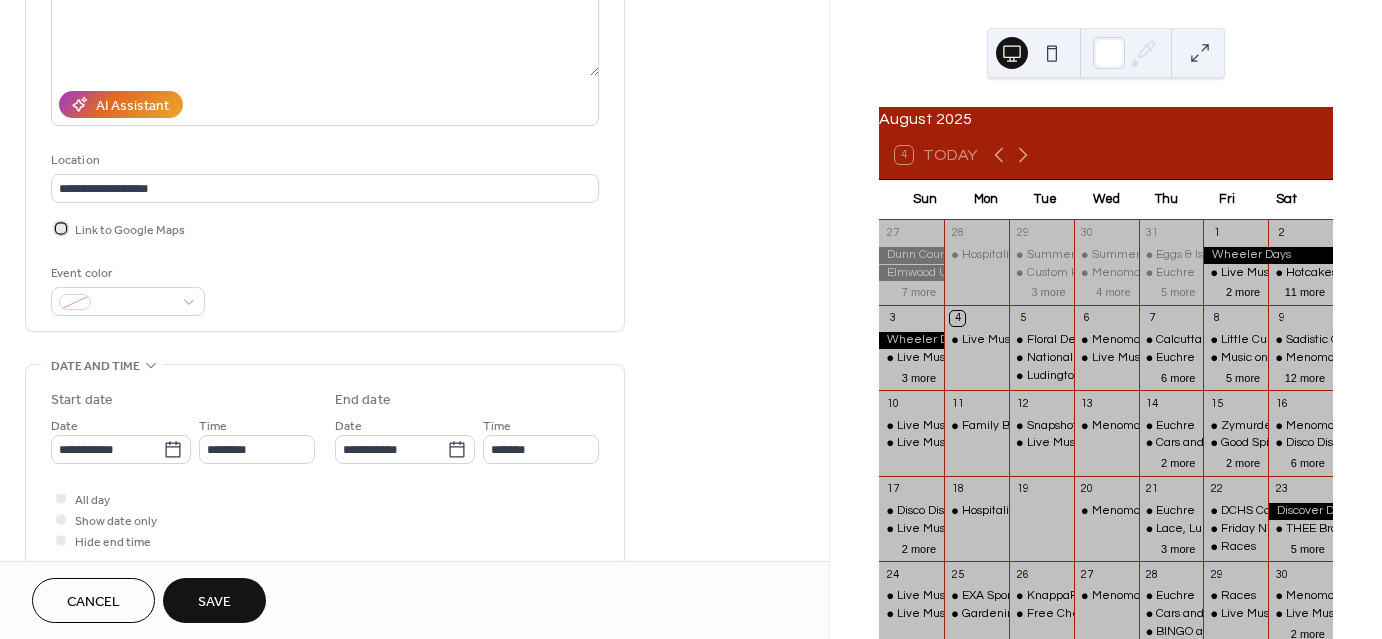 scroll, scrollTop: 300, scrollLeft: 0, axis: vertical 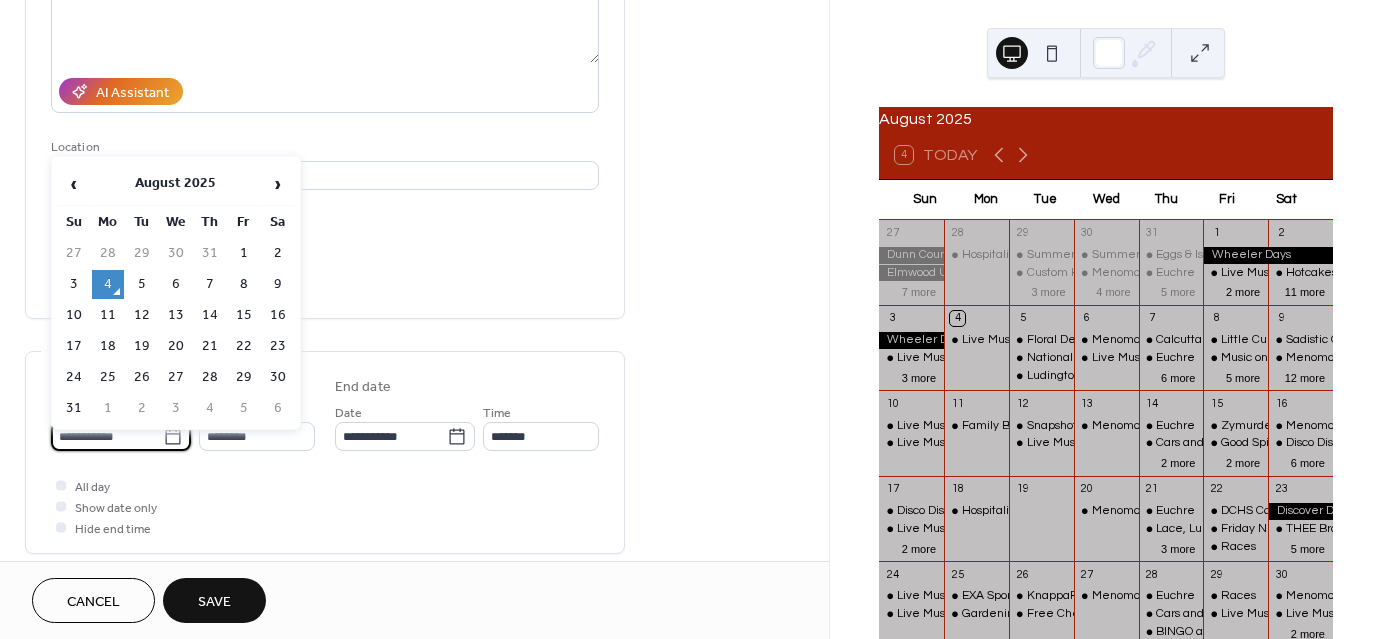 click on "**********" at bounding box center (107, 436) 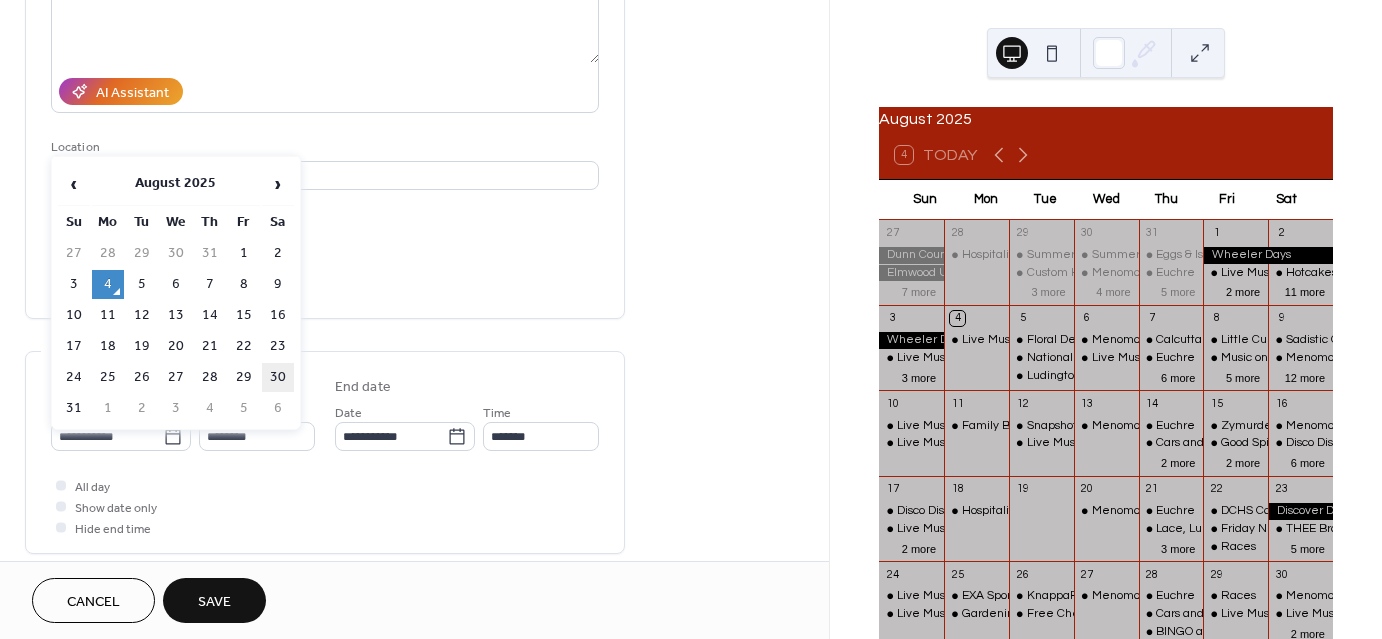 click on "30" at bounding box center (278, 377) 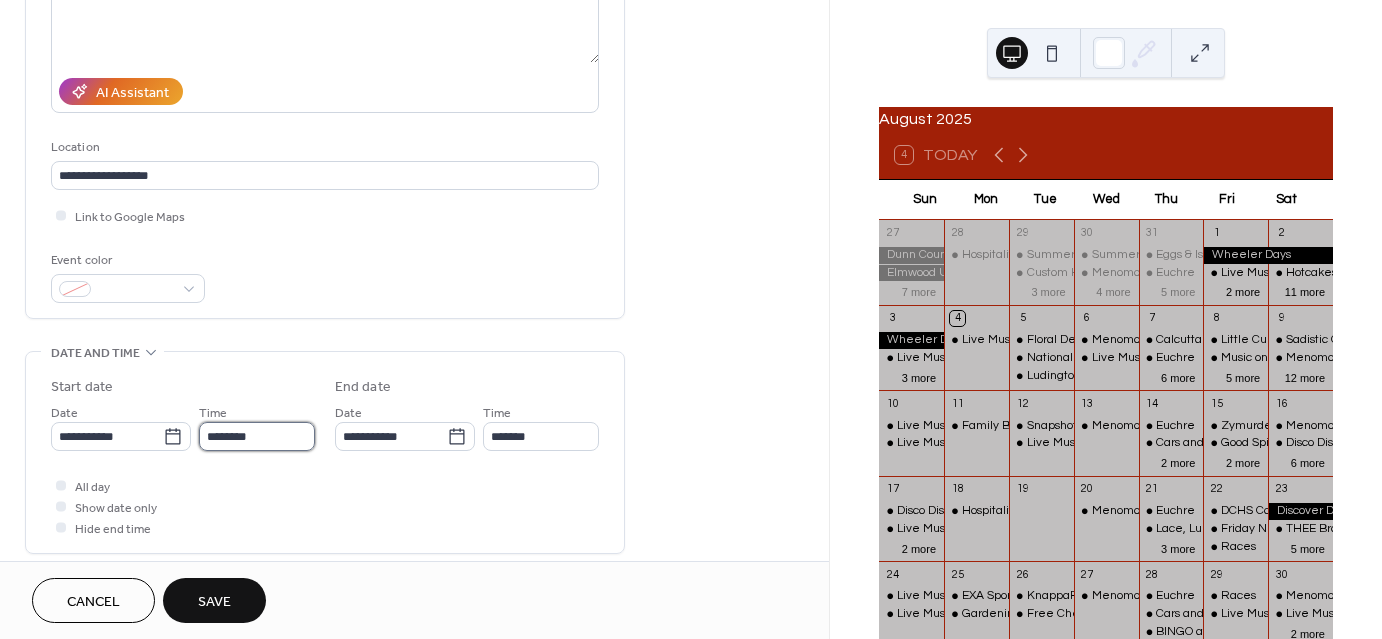 click on "********" at bounding box center (257, 436) 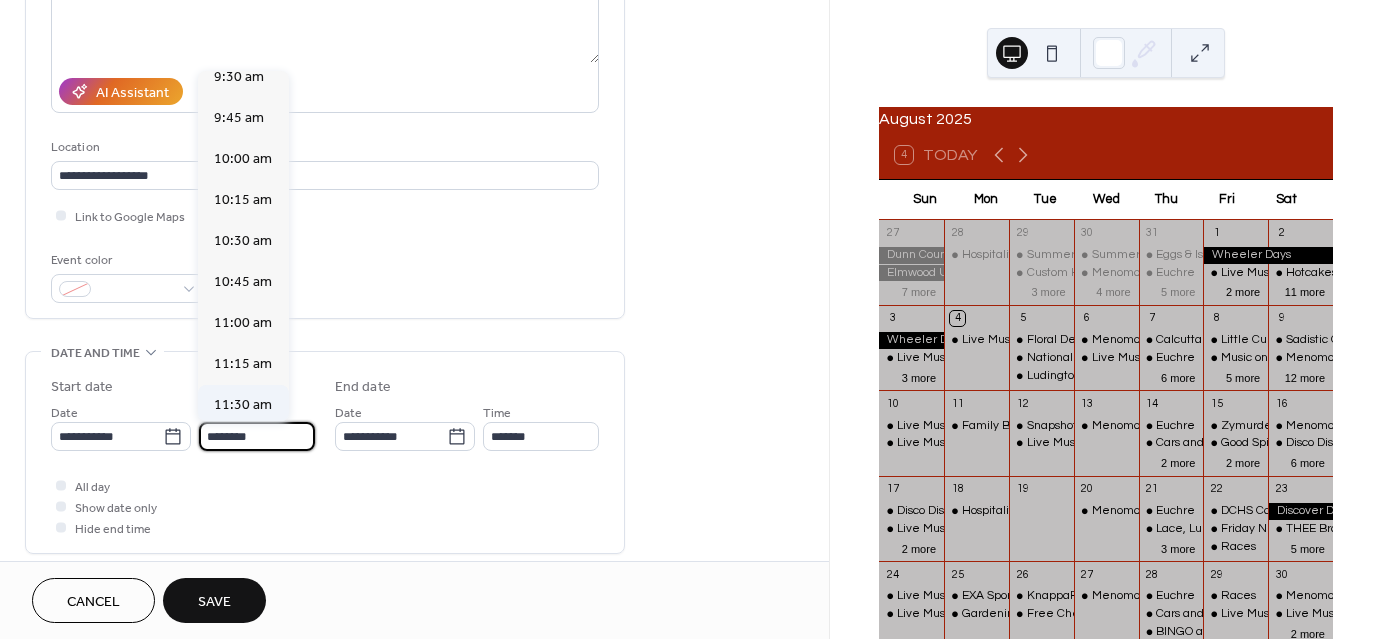 scroll, scrollTop: 1368, scrollLeft: 0, axis: vertical 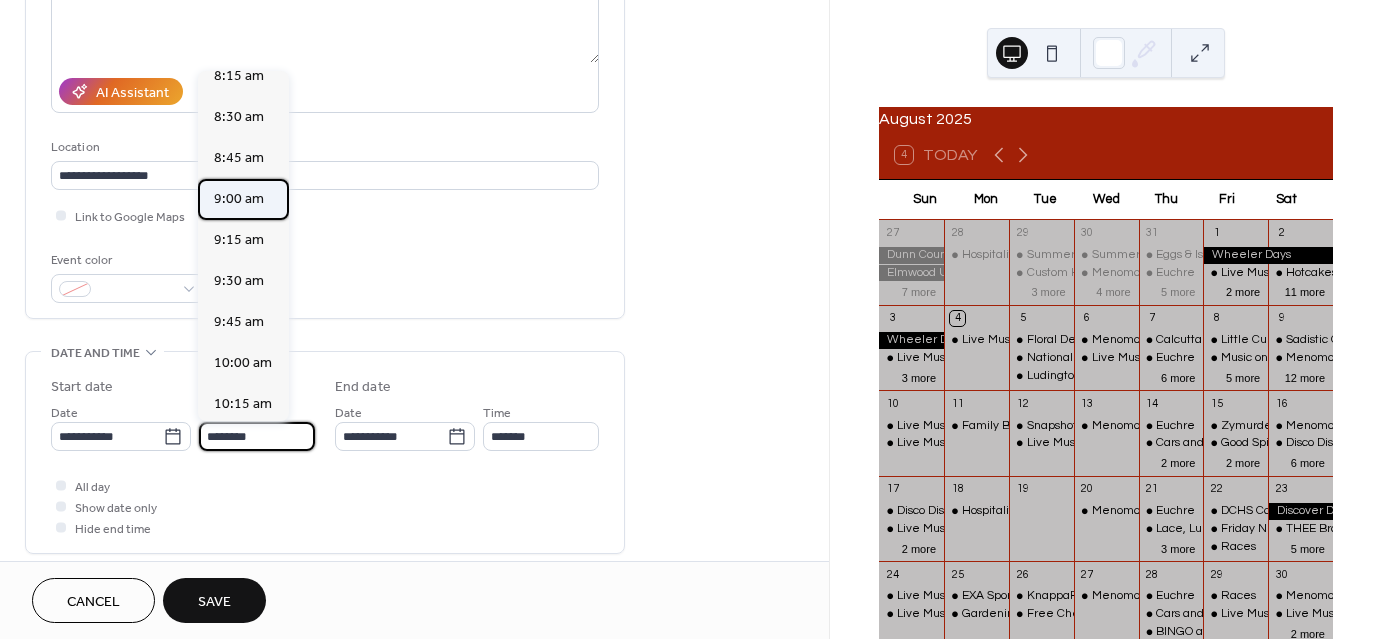 click on "9:00 am" at bounding box center [243, 199] 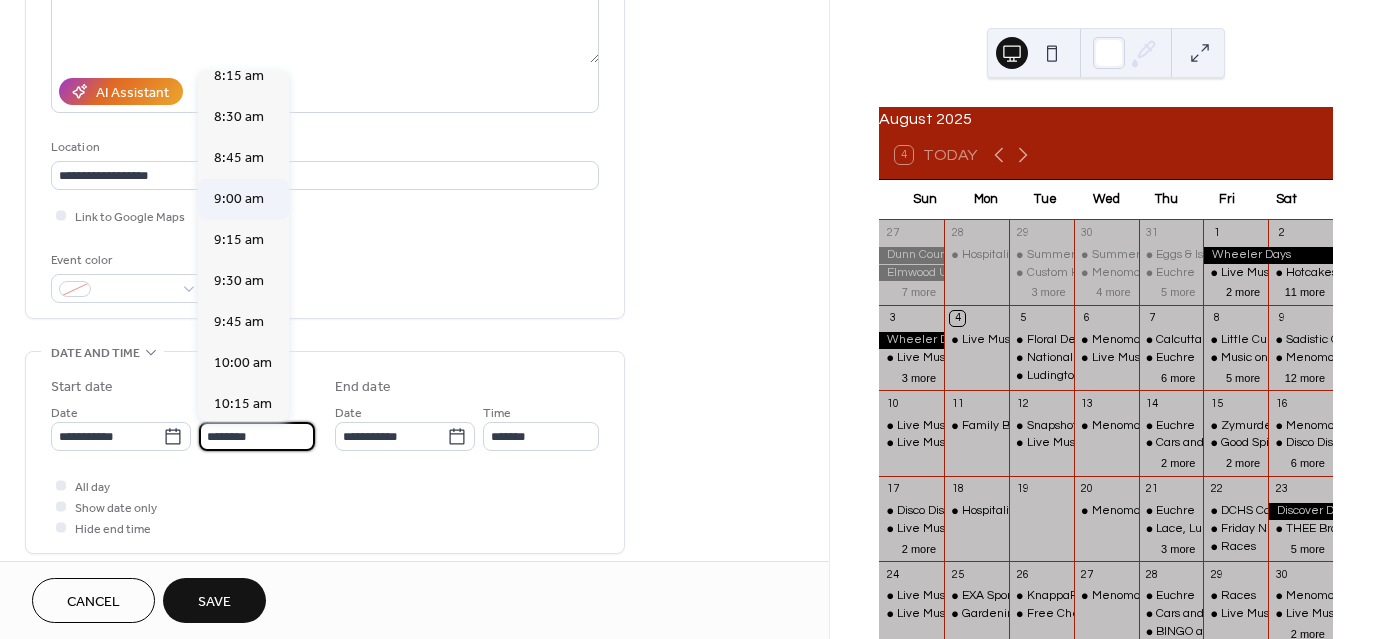 type on "*******" 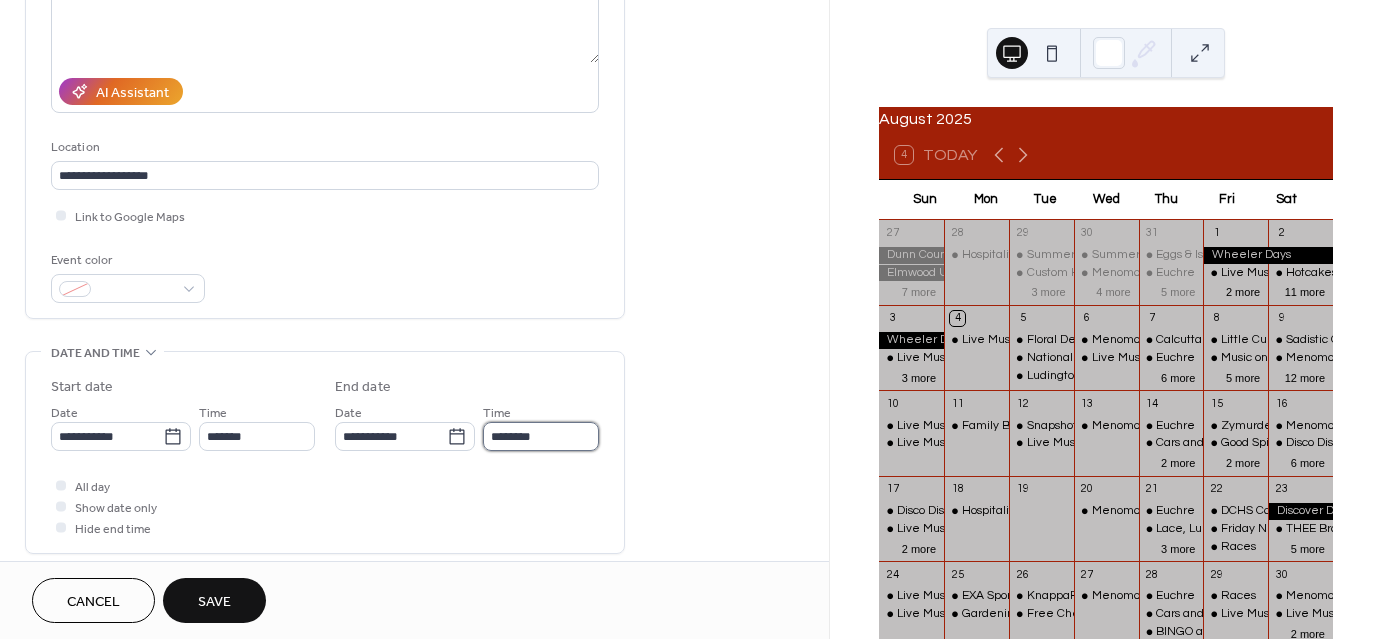 click on "********" at bounding box center (541, 436) 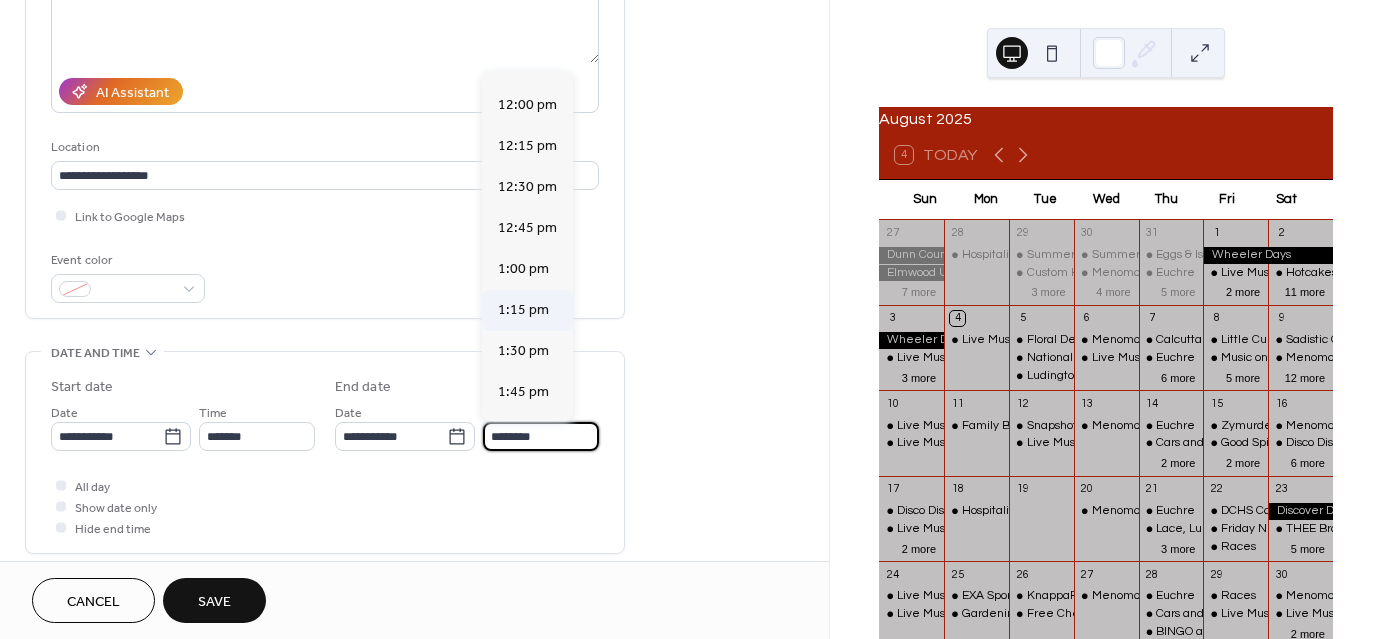 scroll, scrollTop: 500, scrollLeft: 0, axis: vertical 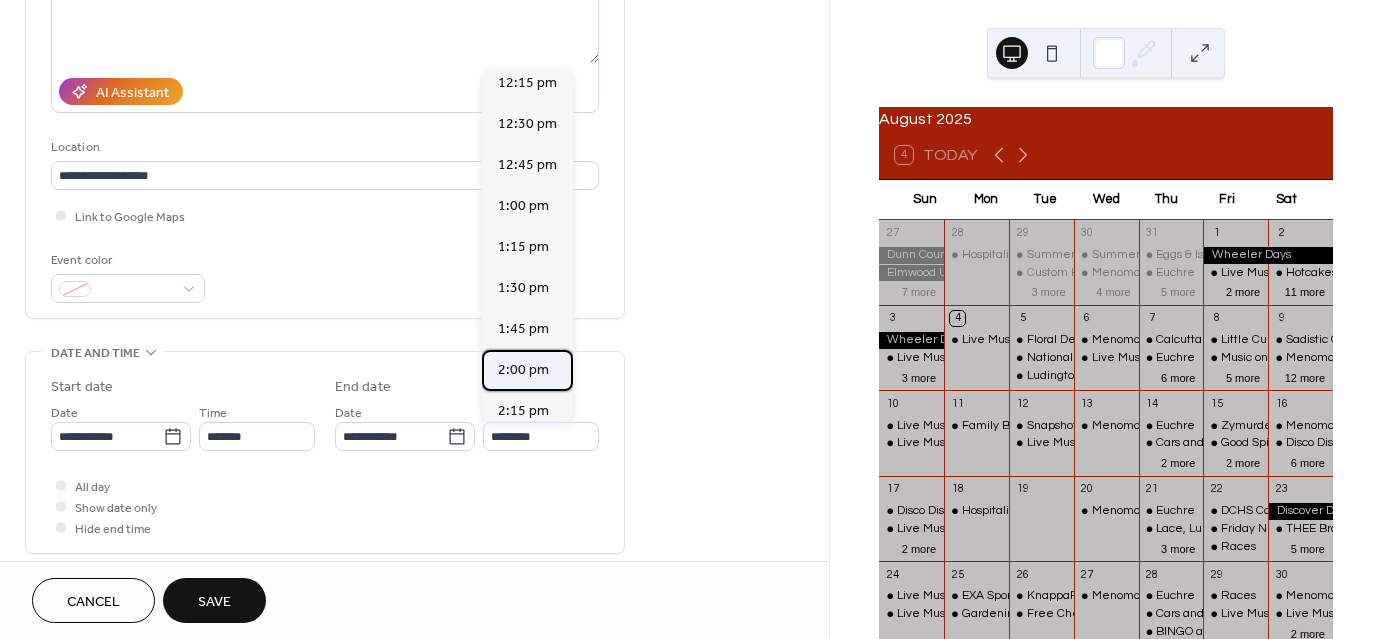 click on "2:00 pm" at bounding box center [523, 370] 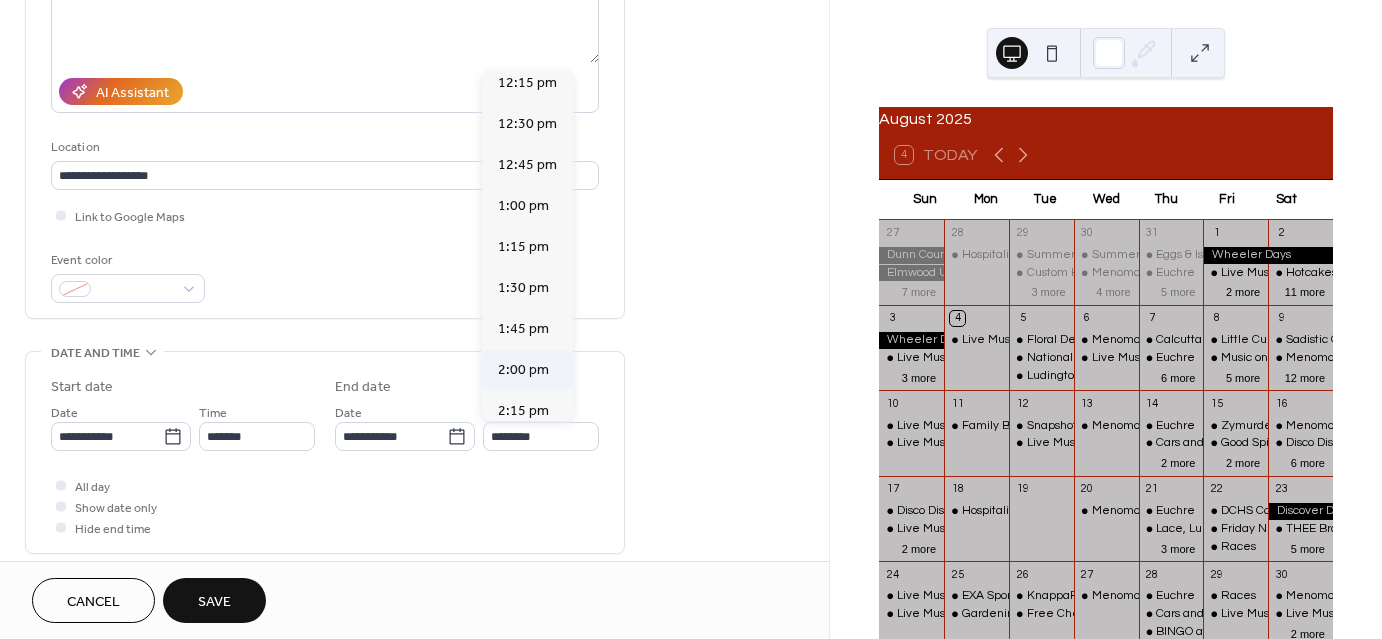 type on "*******" 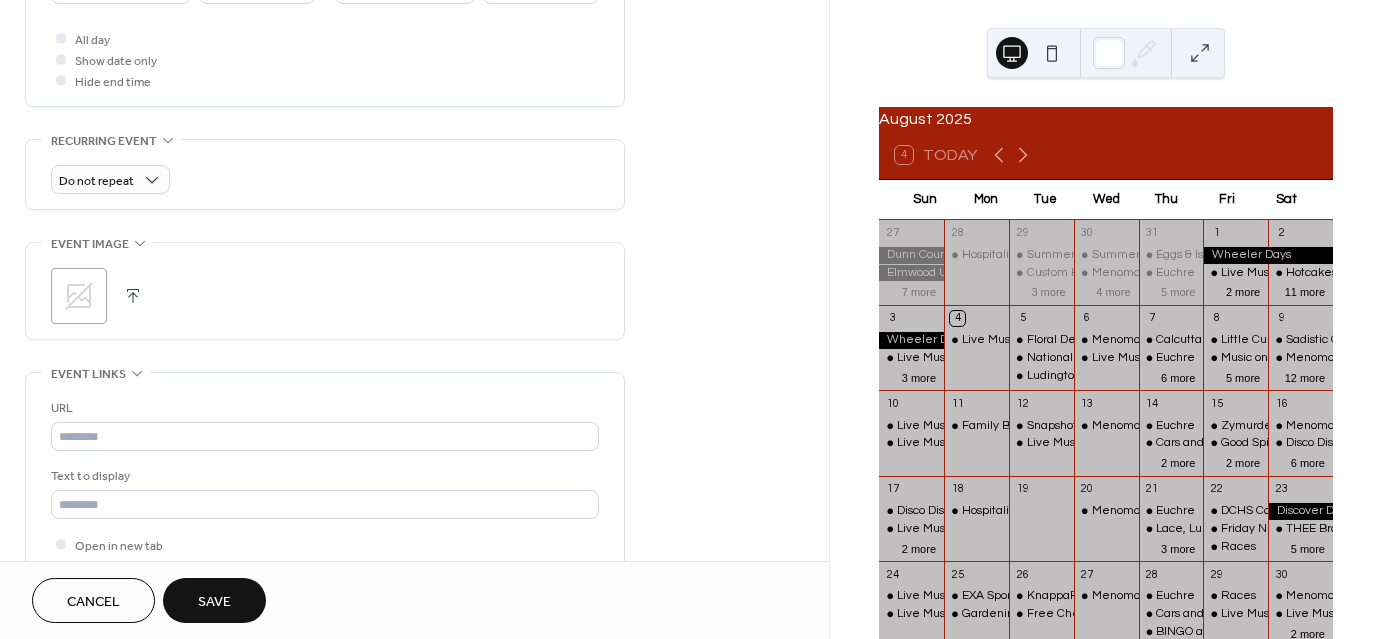 scroll, scrollTop: 800, scrollLeft: 0, axis: vertical 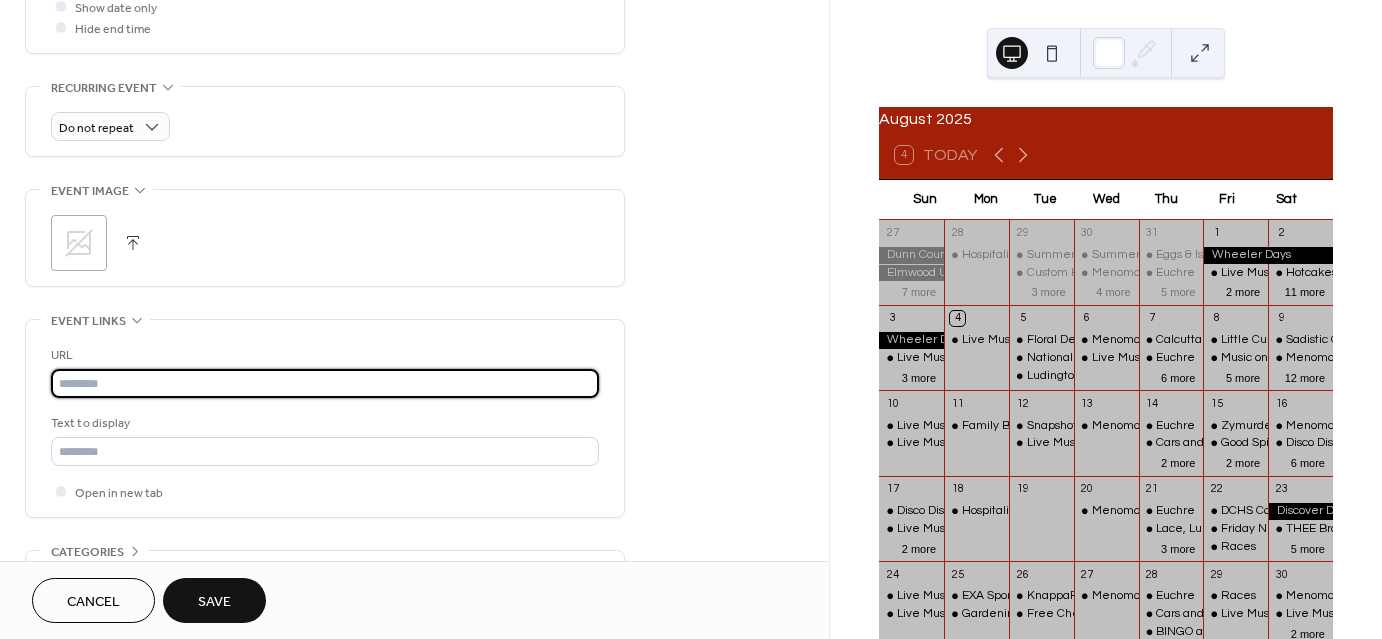 paste on "**********" 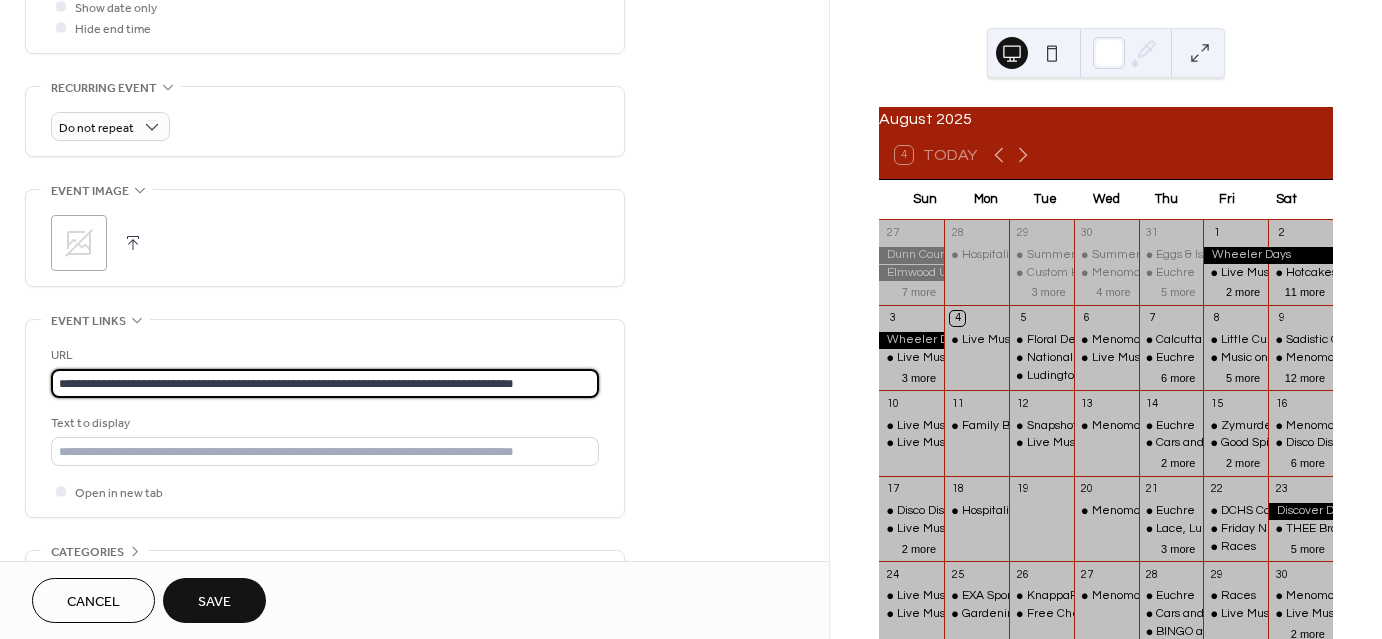 scroll, scrollTop: 0, scrollLeft: 7, axis: horizontal 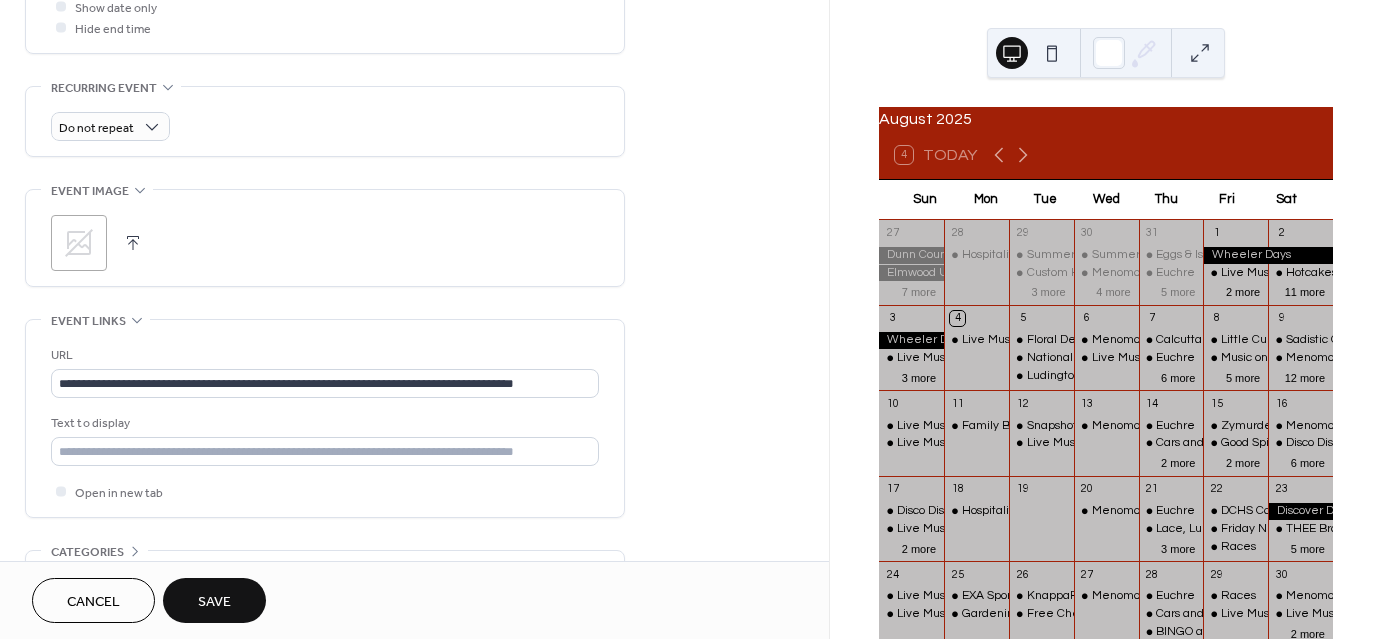click on "Save" at bounding box center (214, 602) 